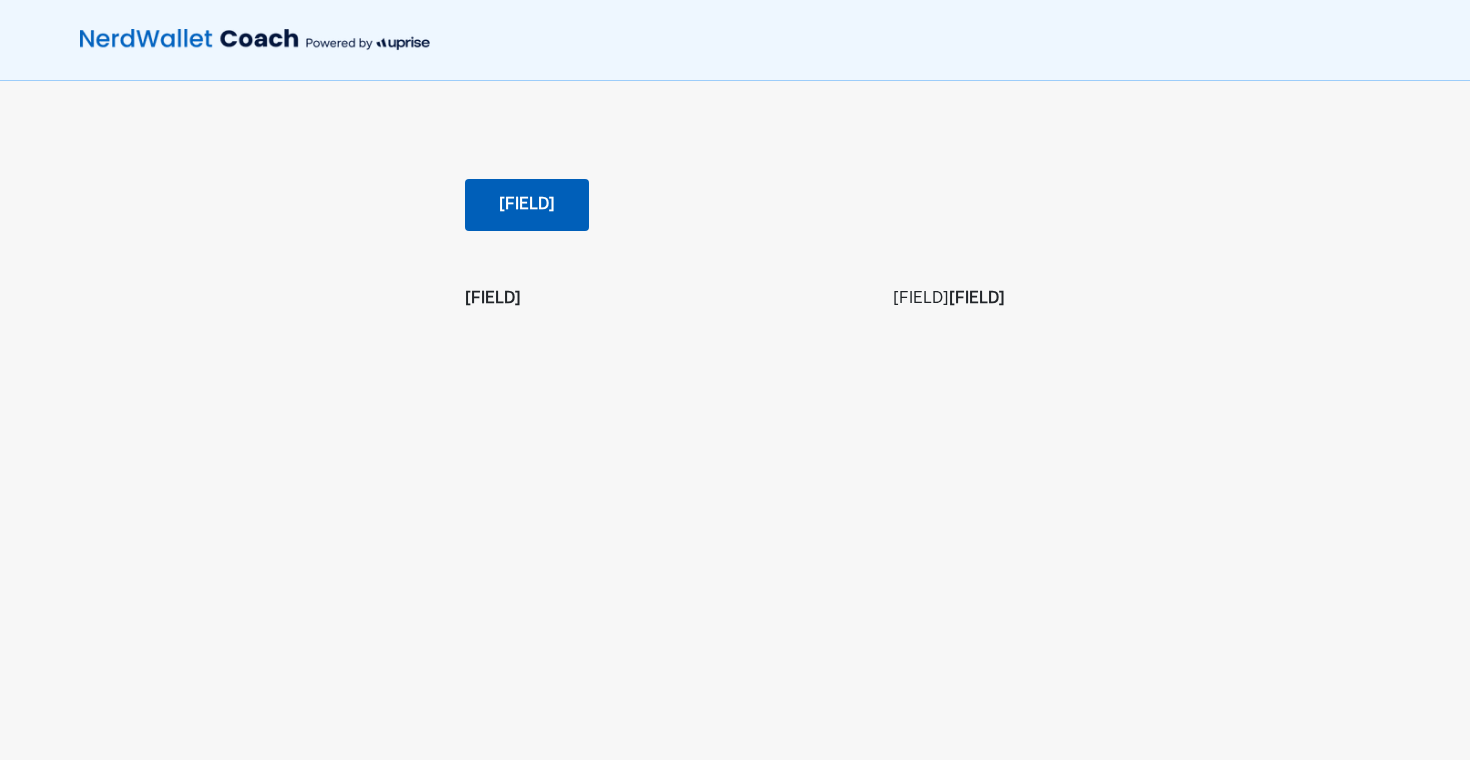 scroll, scrollTop: 0, scrollLeft: 0, axis: both 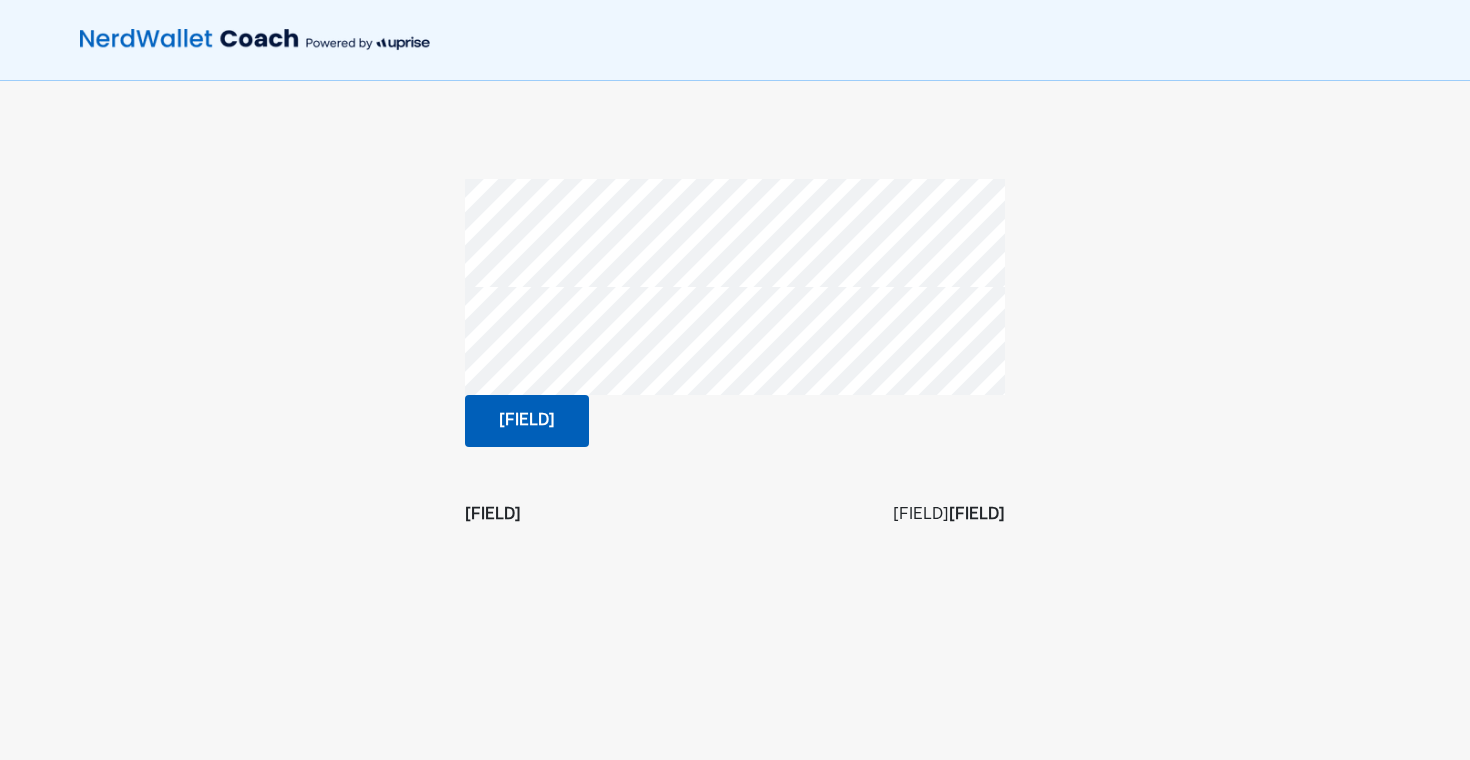 click on "[FIELD]" at bounding box center [527, 421] 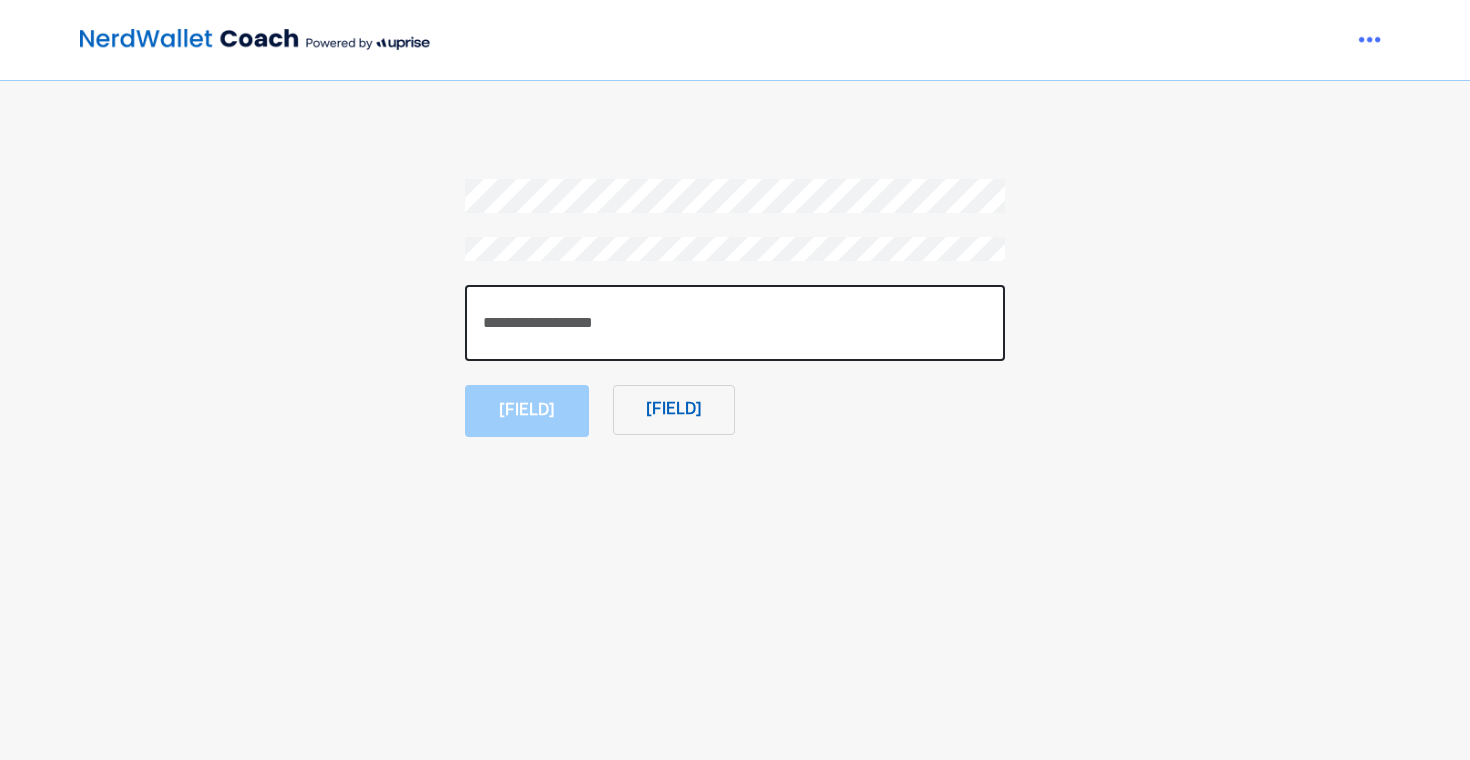 click at bounding box center (735, 323) 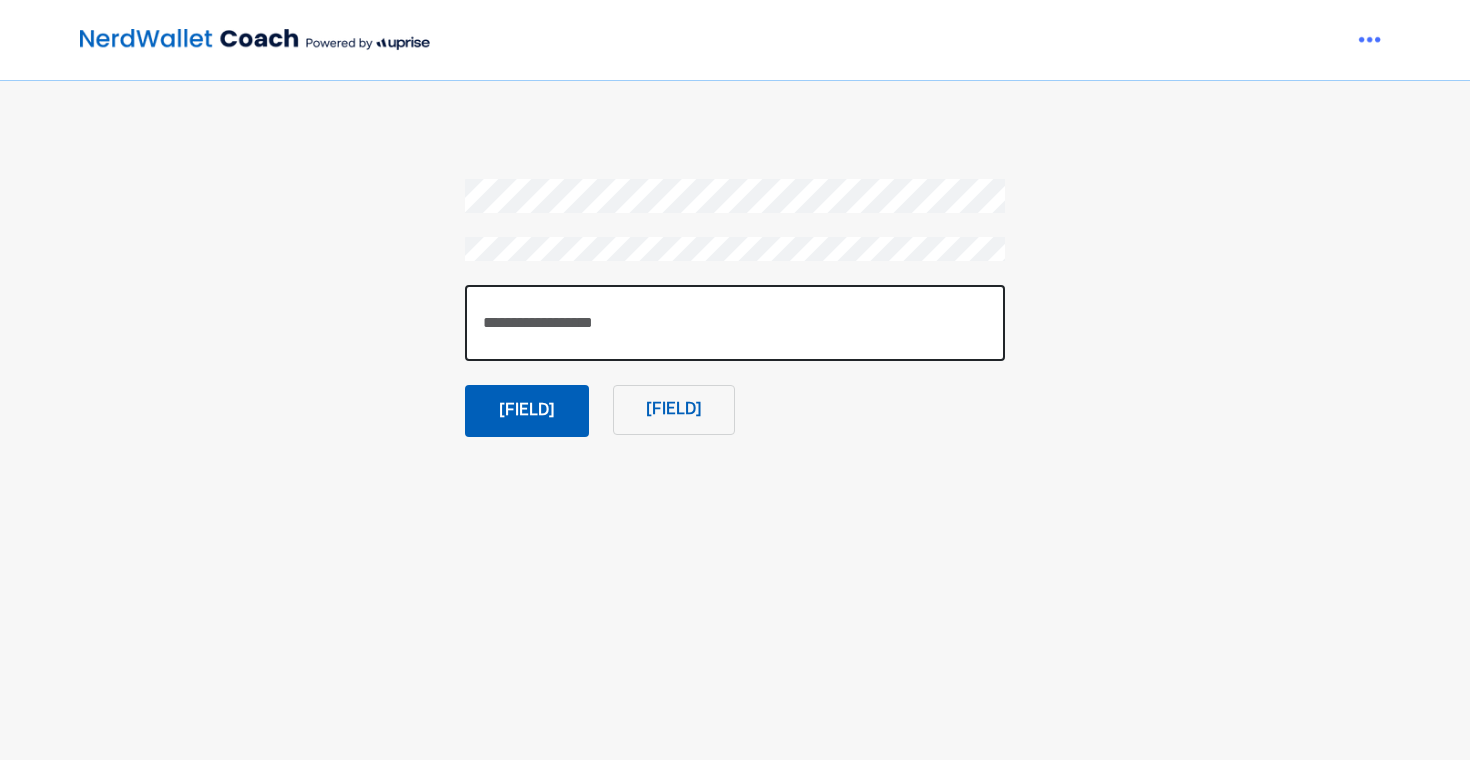type on "[MASKED]" 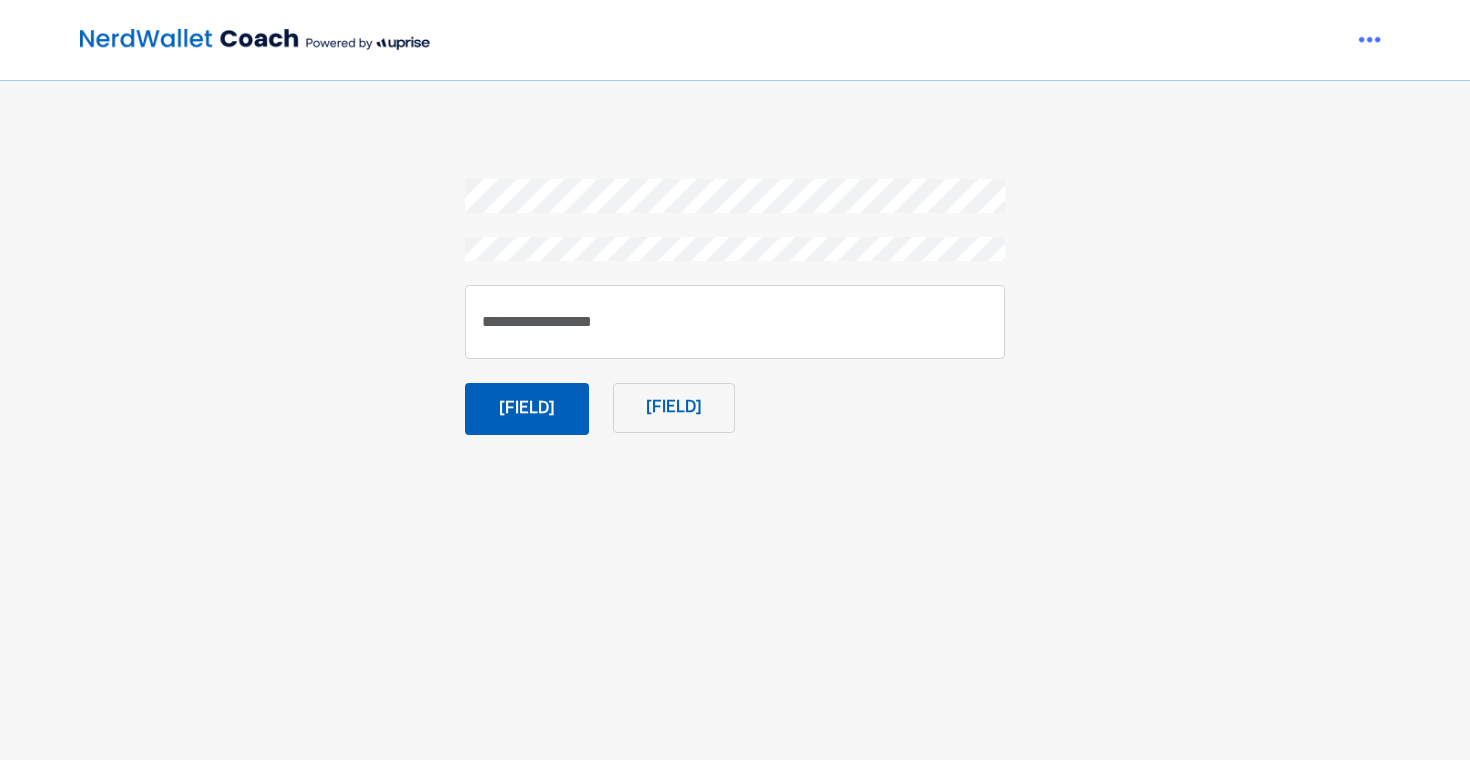 click on "[FIELD]" at bounding box center (527, 409) 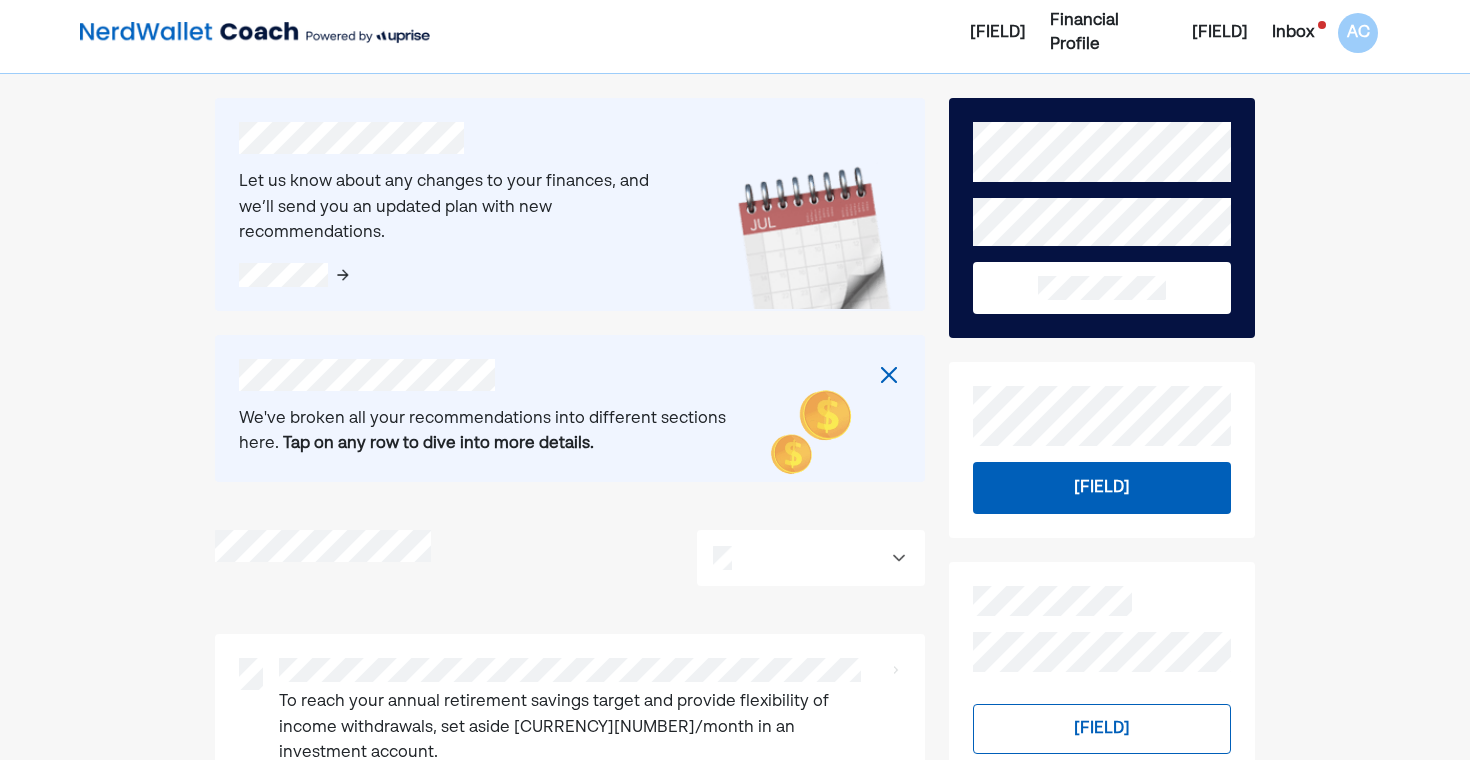 scroll, scrollTop: 0, scrollLeft: 0, axis: both 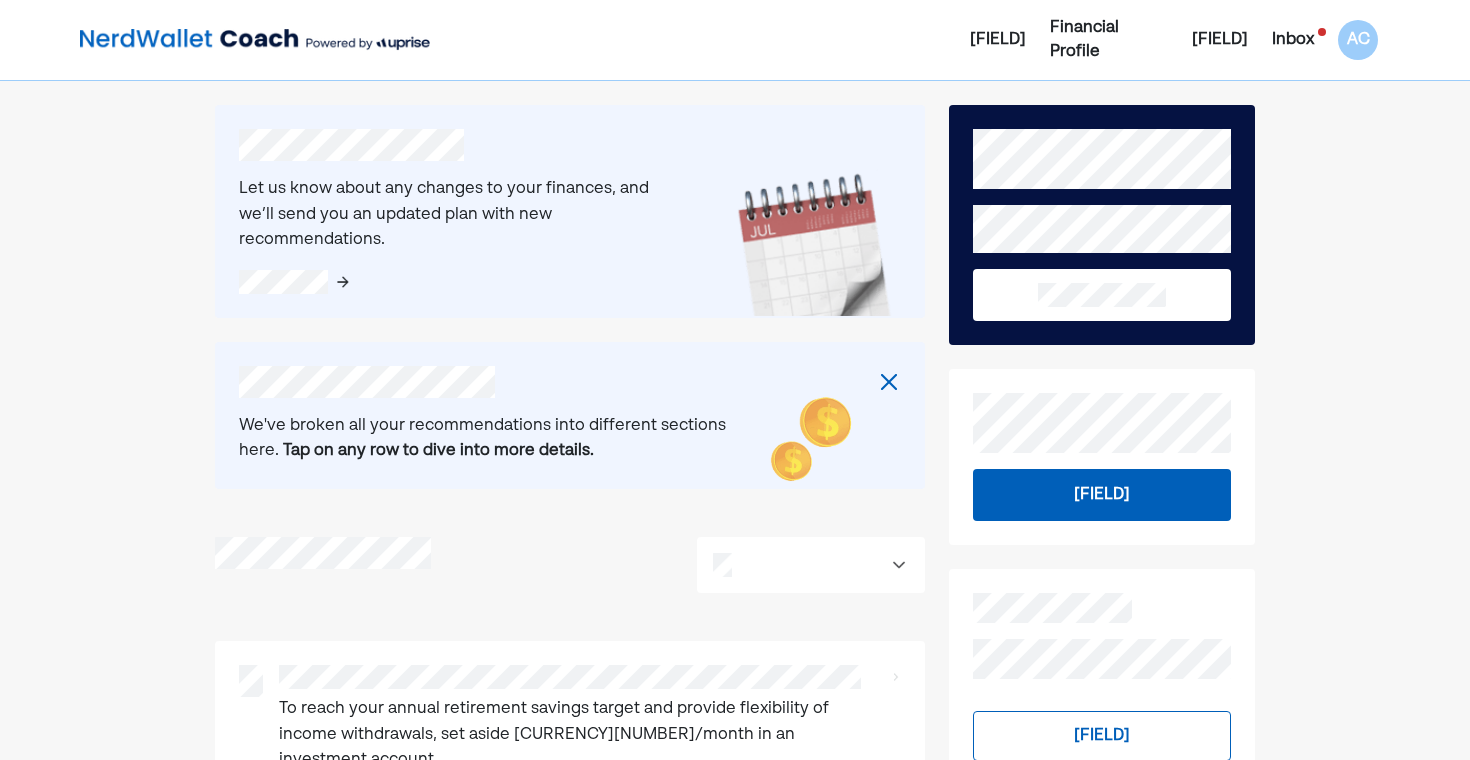 click on "Inbox" at bounding box center (1293, 40) 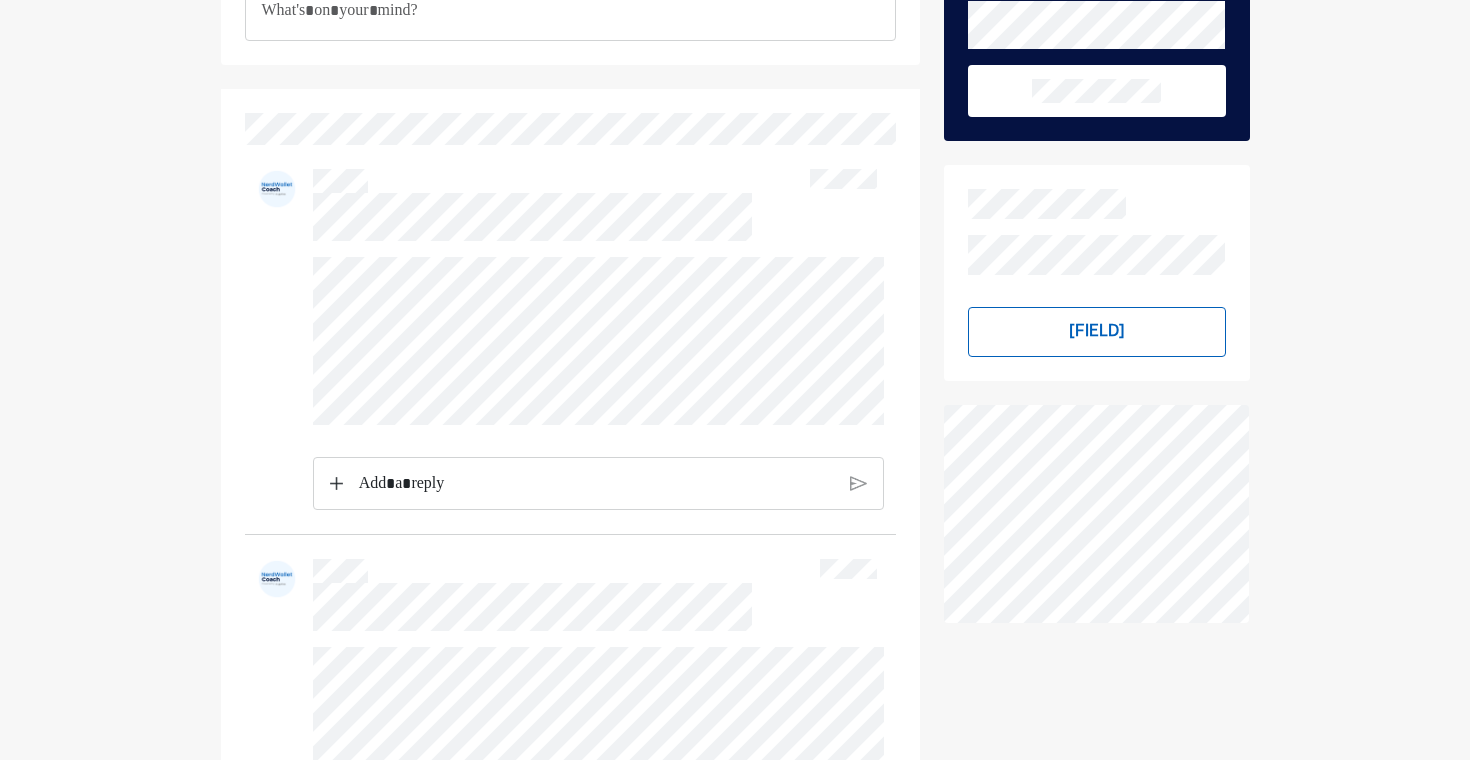 scroll, scrollTop: 0, scrollLeft: 0, axis: both 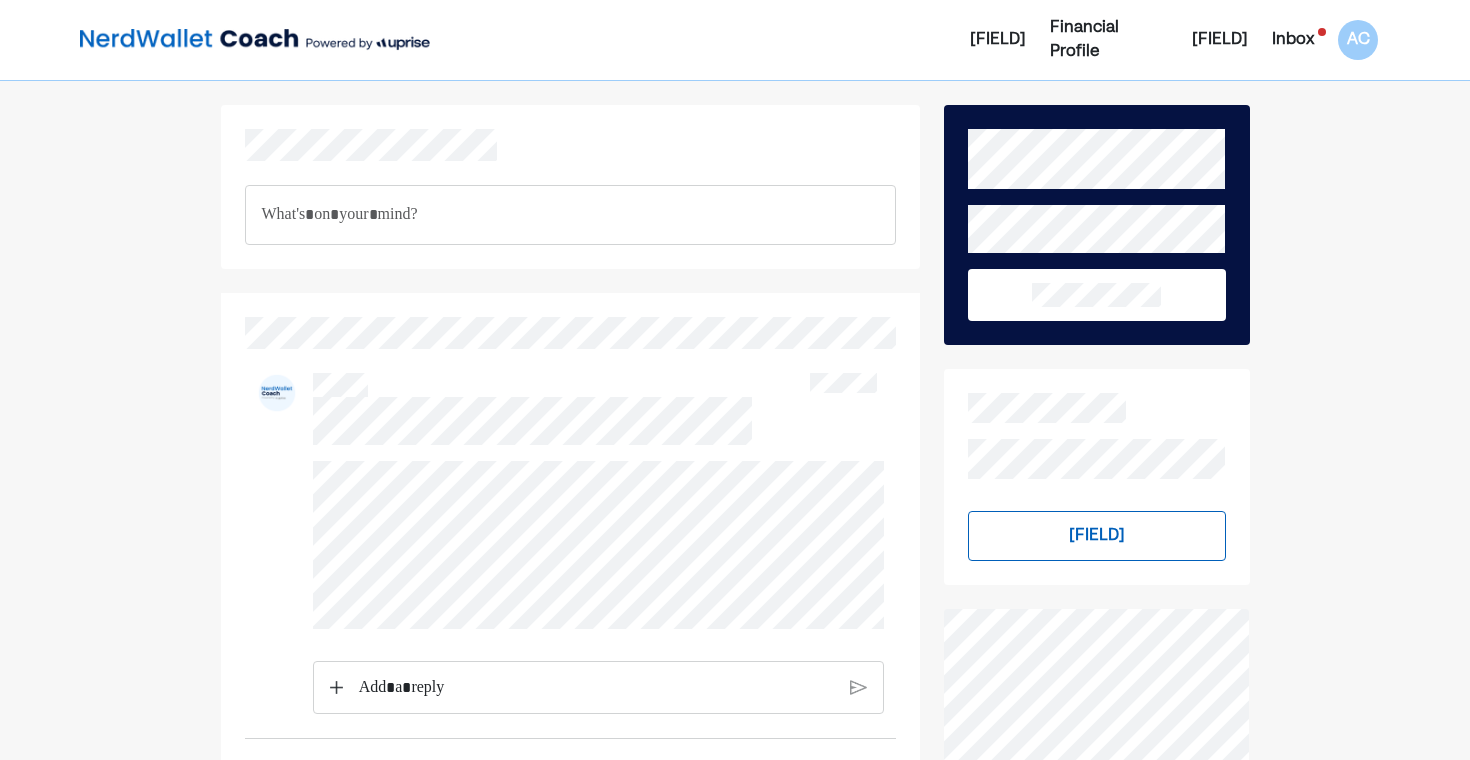 click on "[FIELD]" at bounding box center (998, 40) 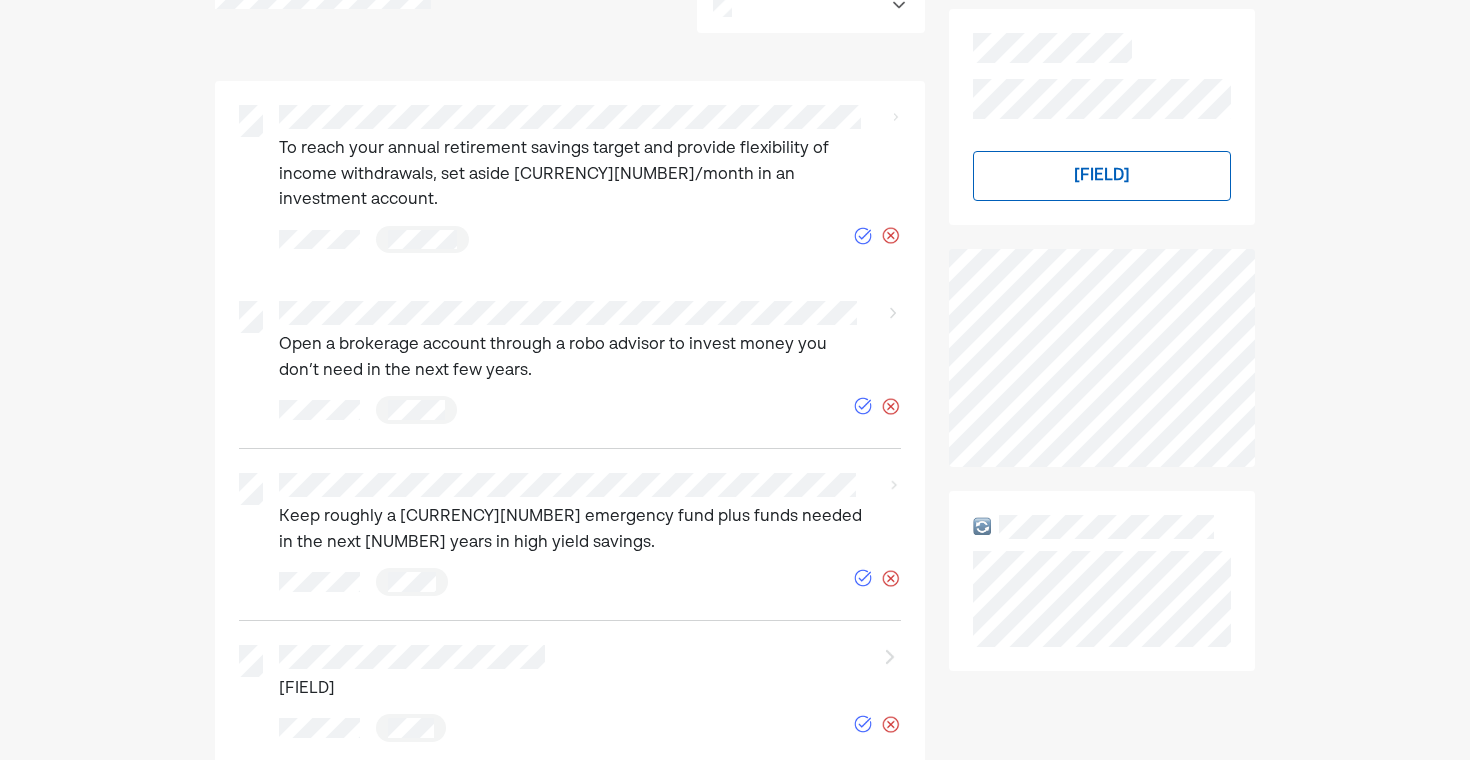 scroll, scrollTop: 0, scrollLeft: 0, axis: both 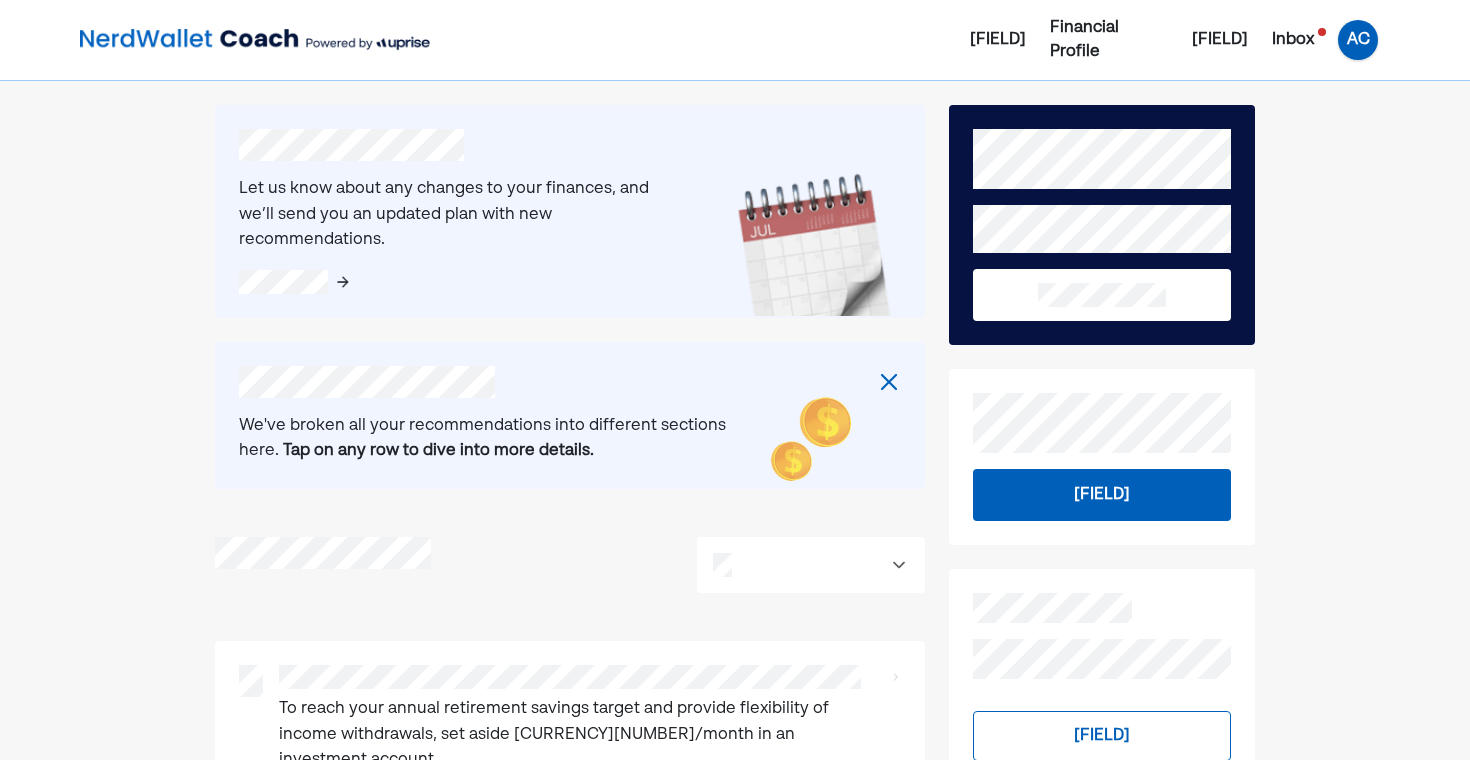 click on "AC" at bounding box center [1358, 40] 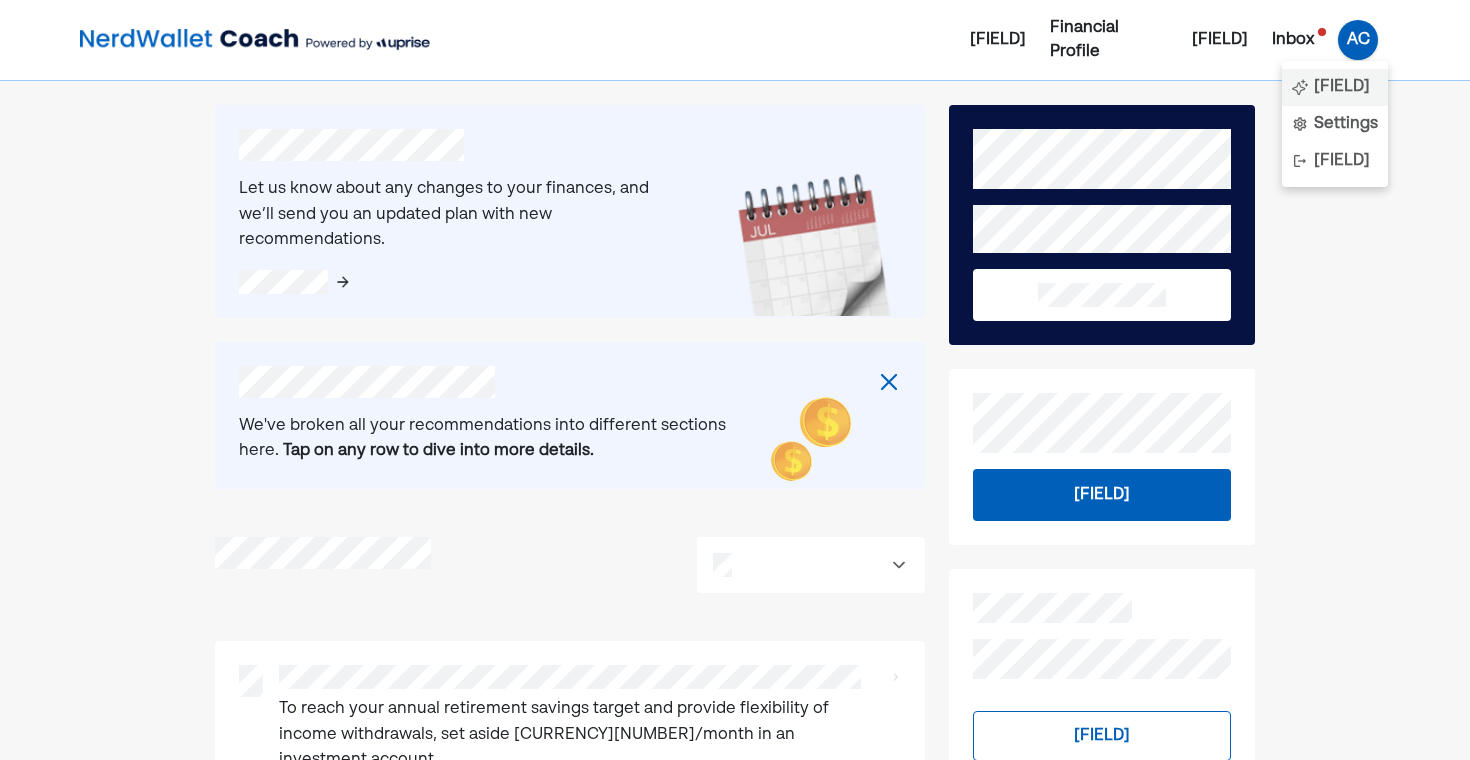 click on "[FIELD]" at bounding box center (1342, 87) 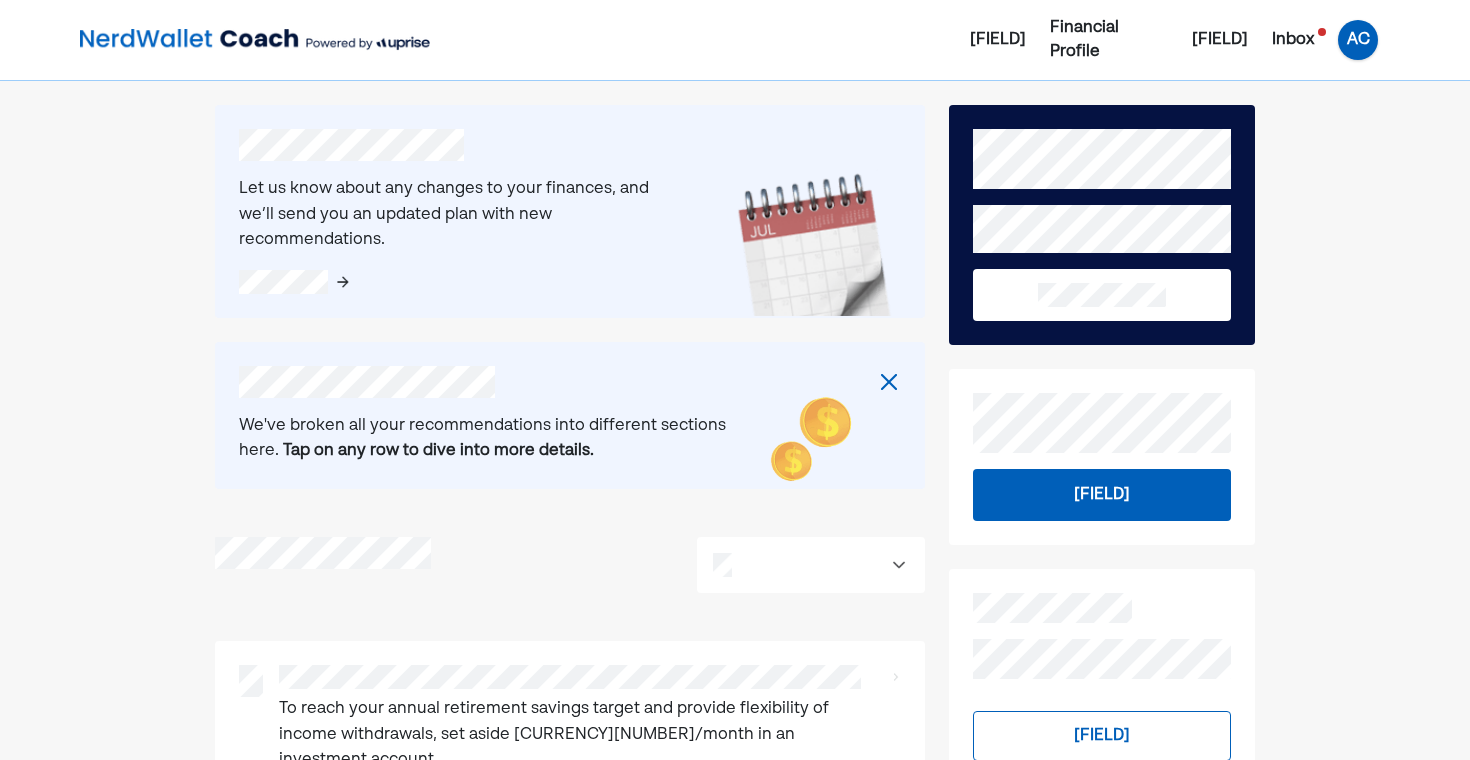 click on "AC" at bounding box center [1358, 40] 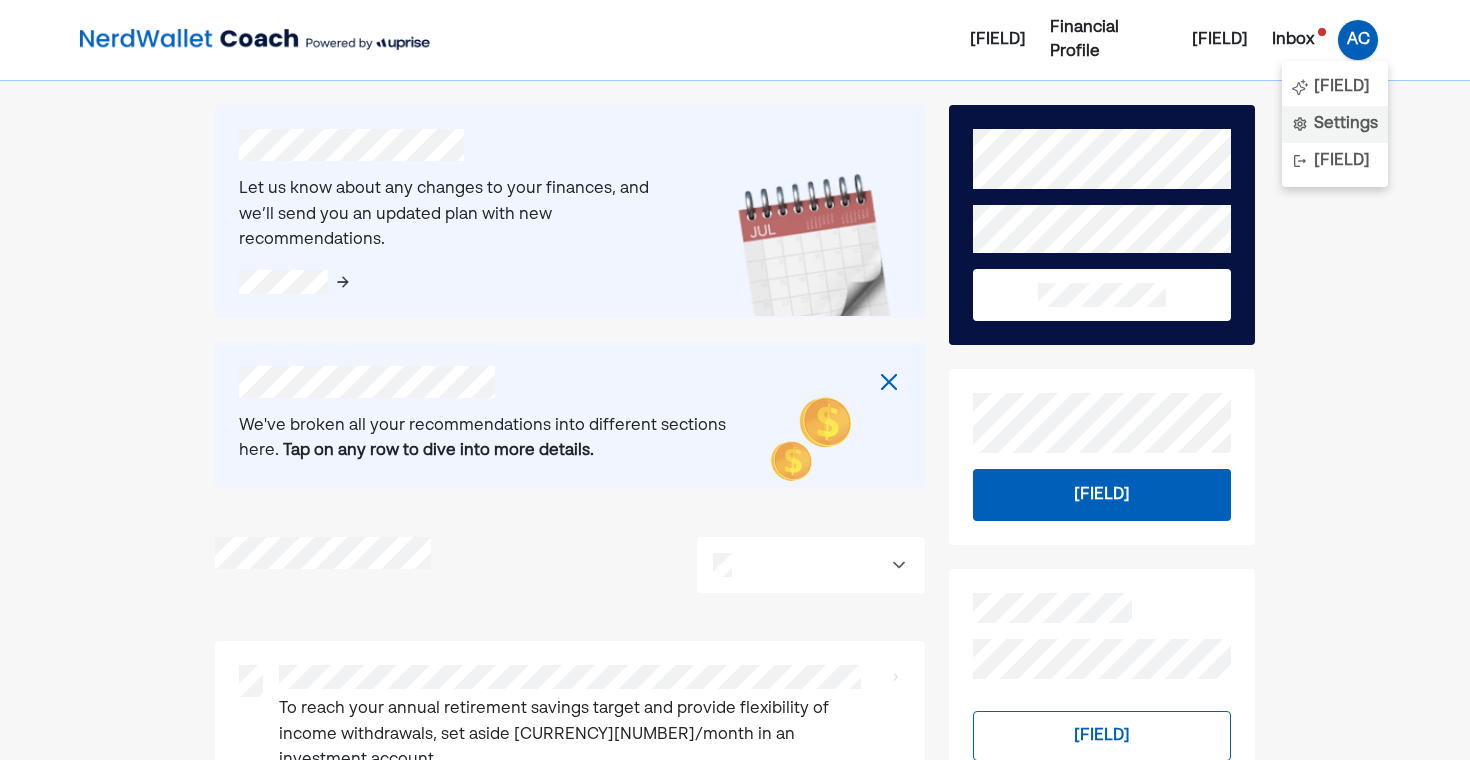 click on "Settings" at bounding box center (1335, 124) 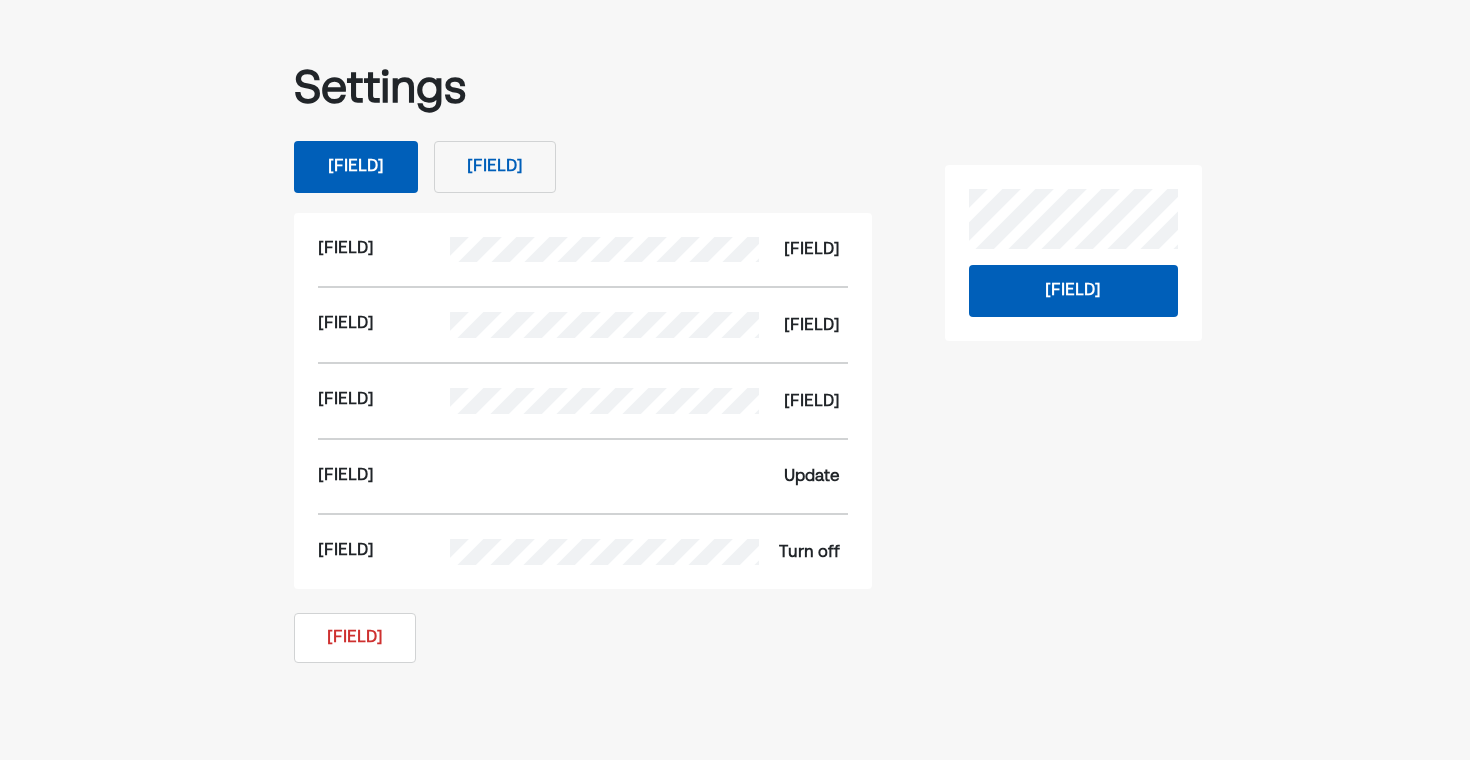 scroll, scrollTop: 98, scrollLeft: 0, axis: vertical 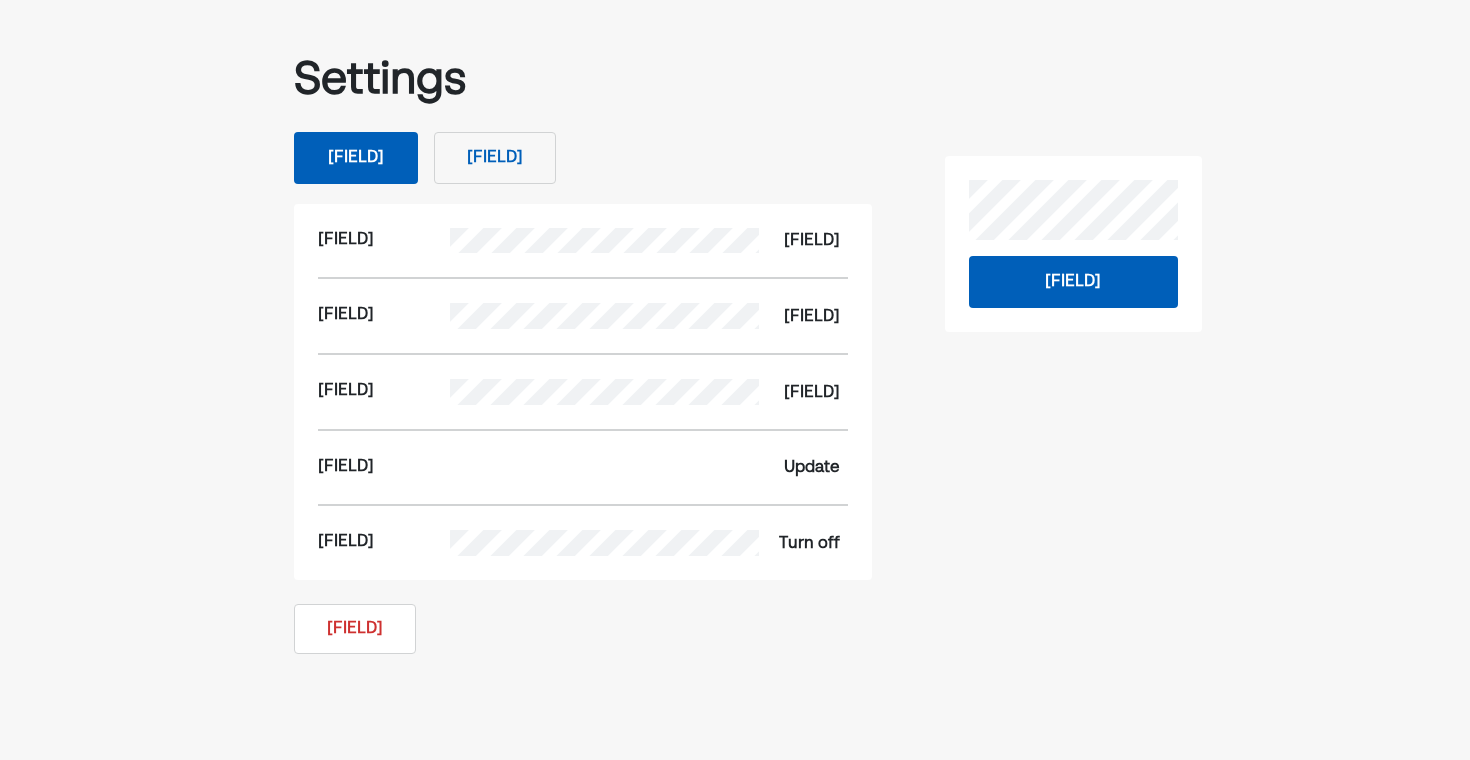 click on "[FIELD]" at bounding box center [495, 158] 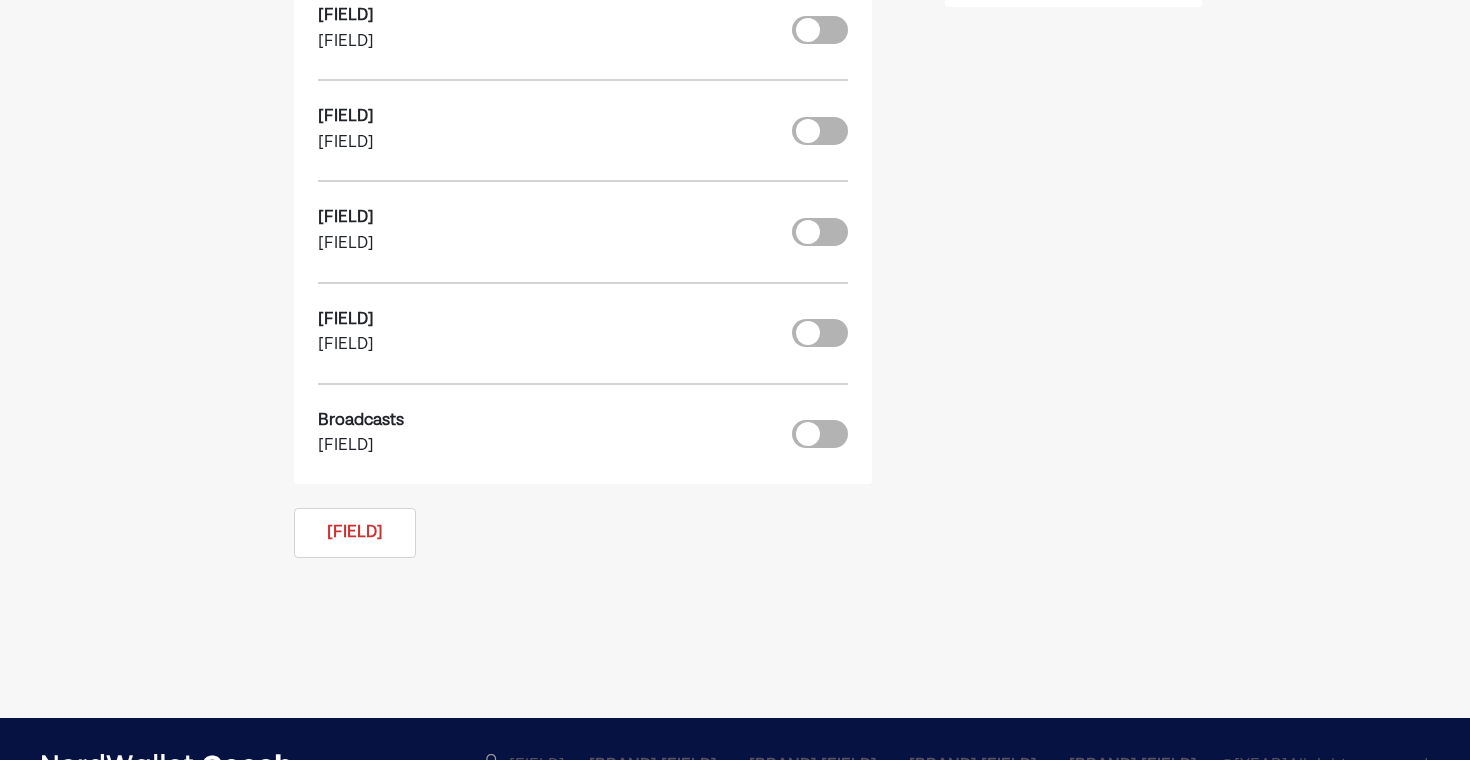 scroll, scrollTop: 0, scrollLeft: 0, axis: both 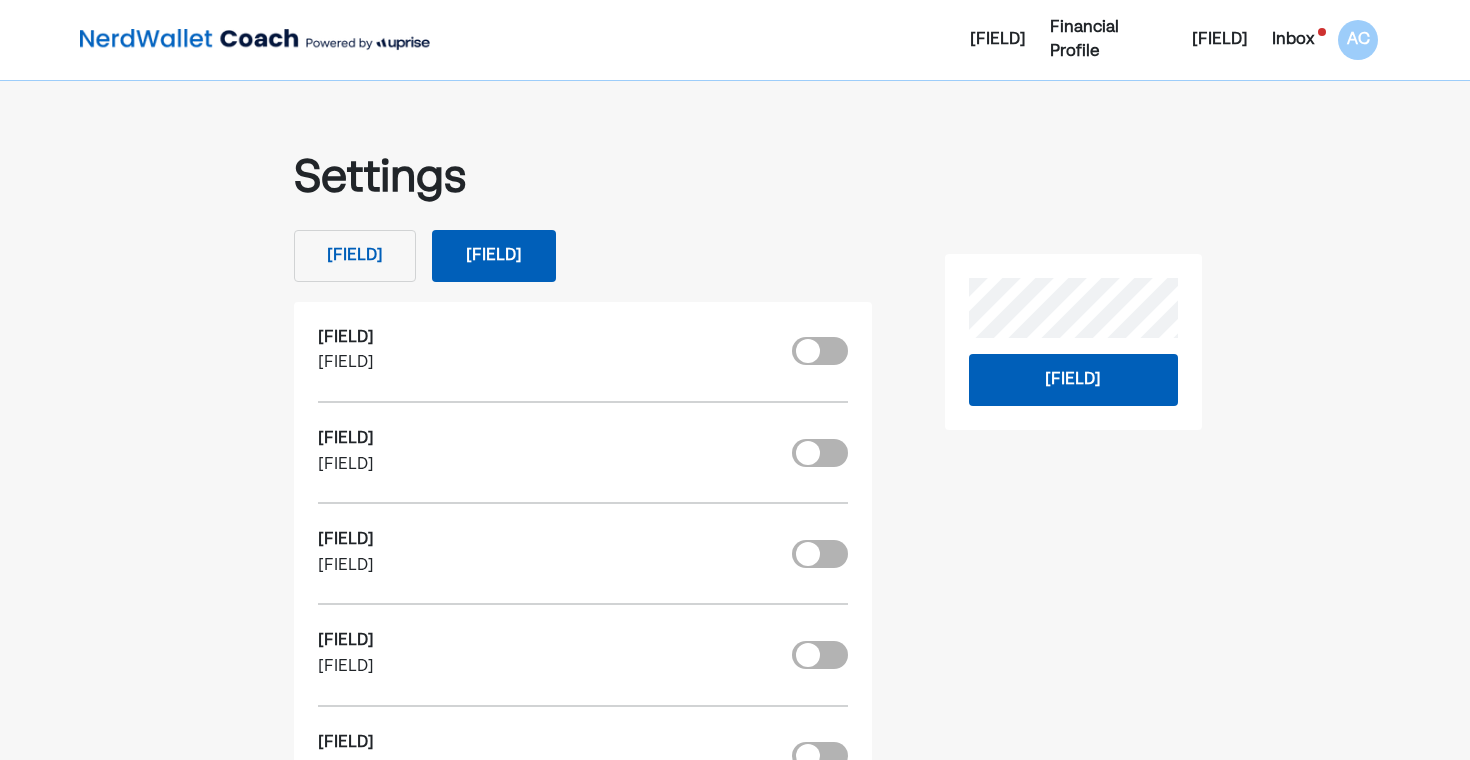 click on "[FIELD]" at bounding box center [355, 256] 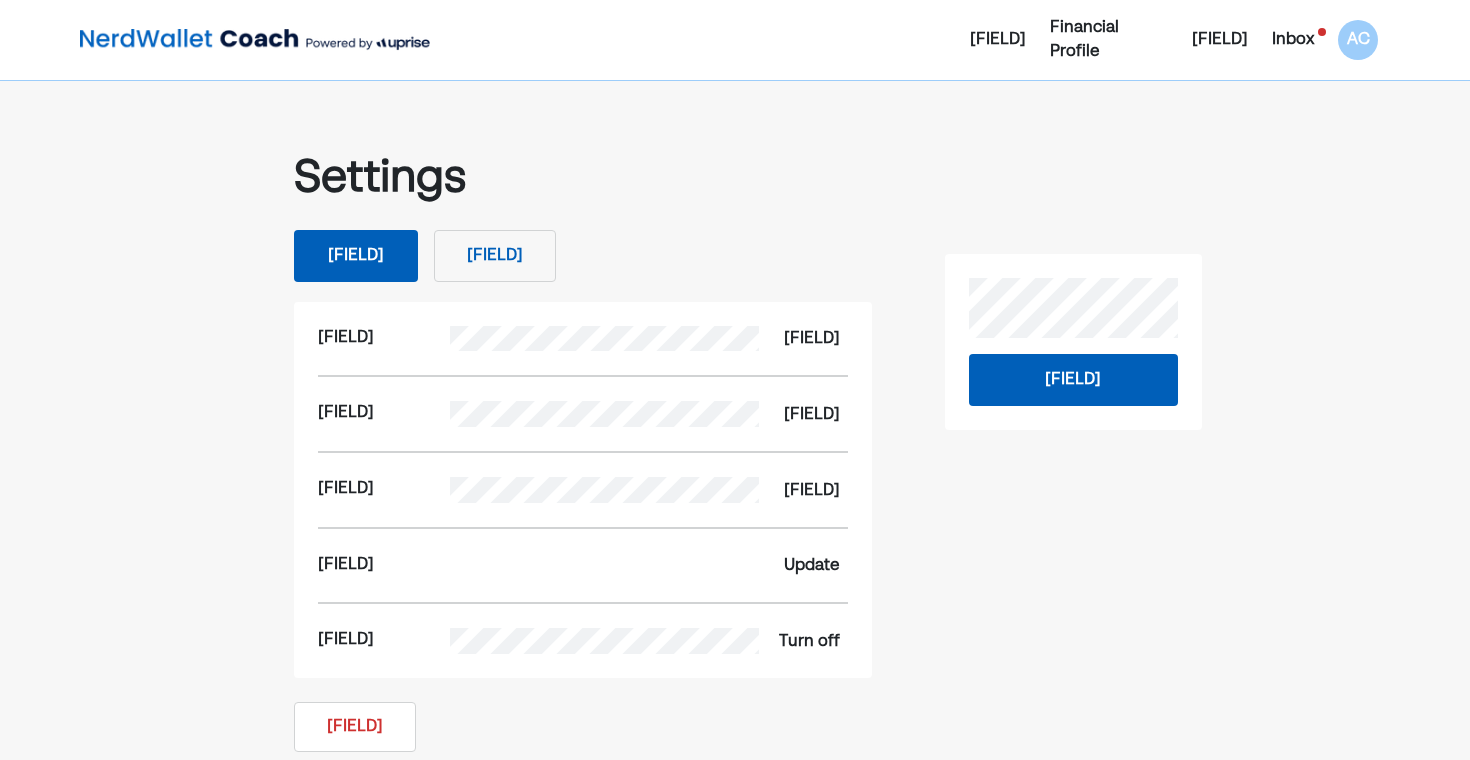 click at bounding box center (255, 40) 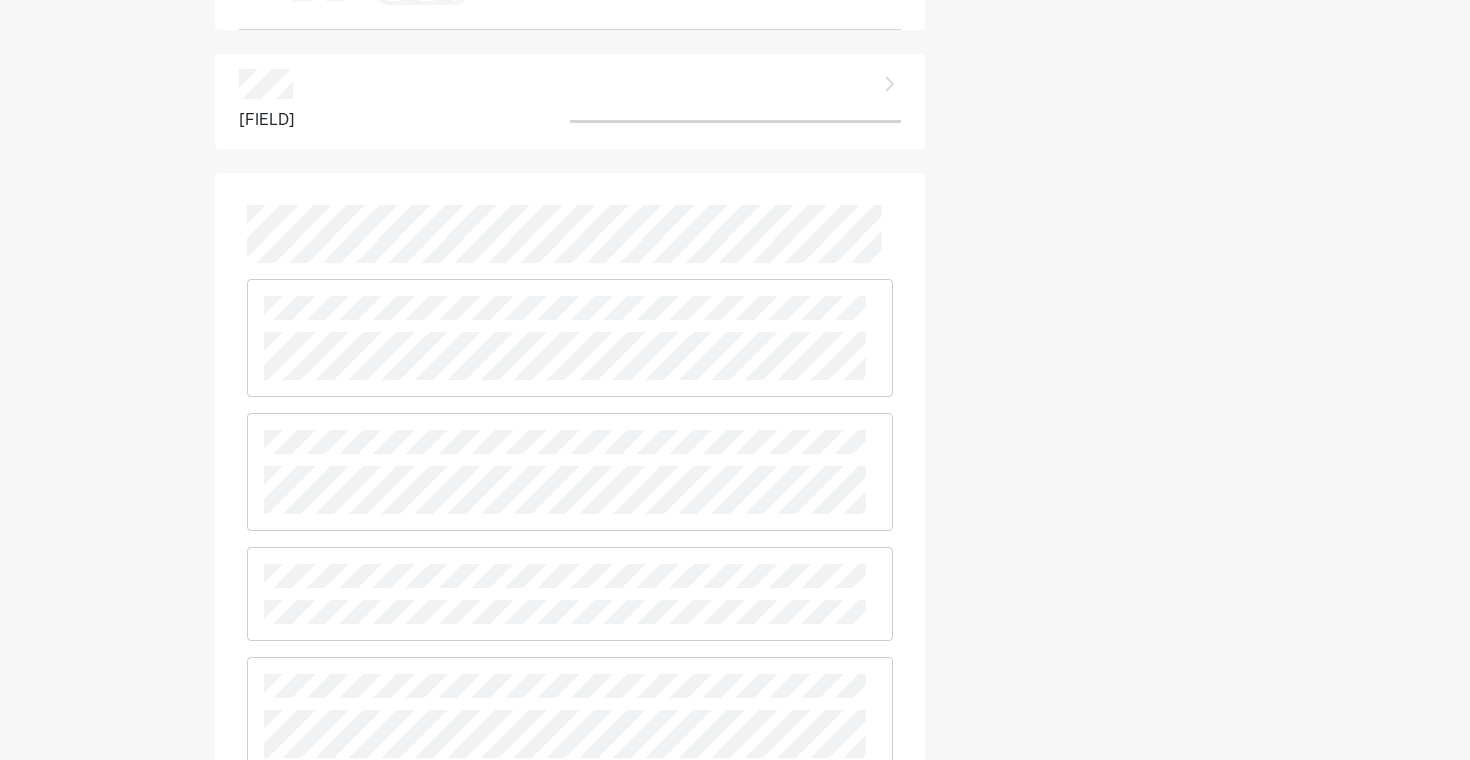 scroll, scrollTop: 1616, scrollLeft: 0, axis: vertical 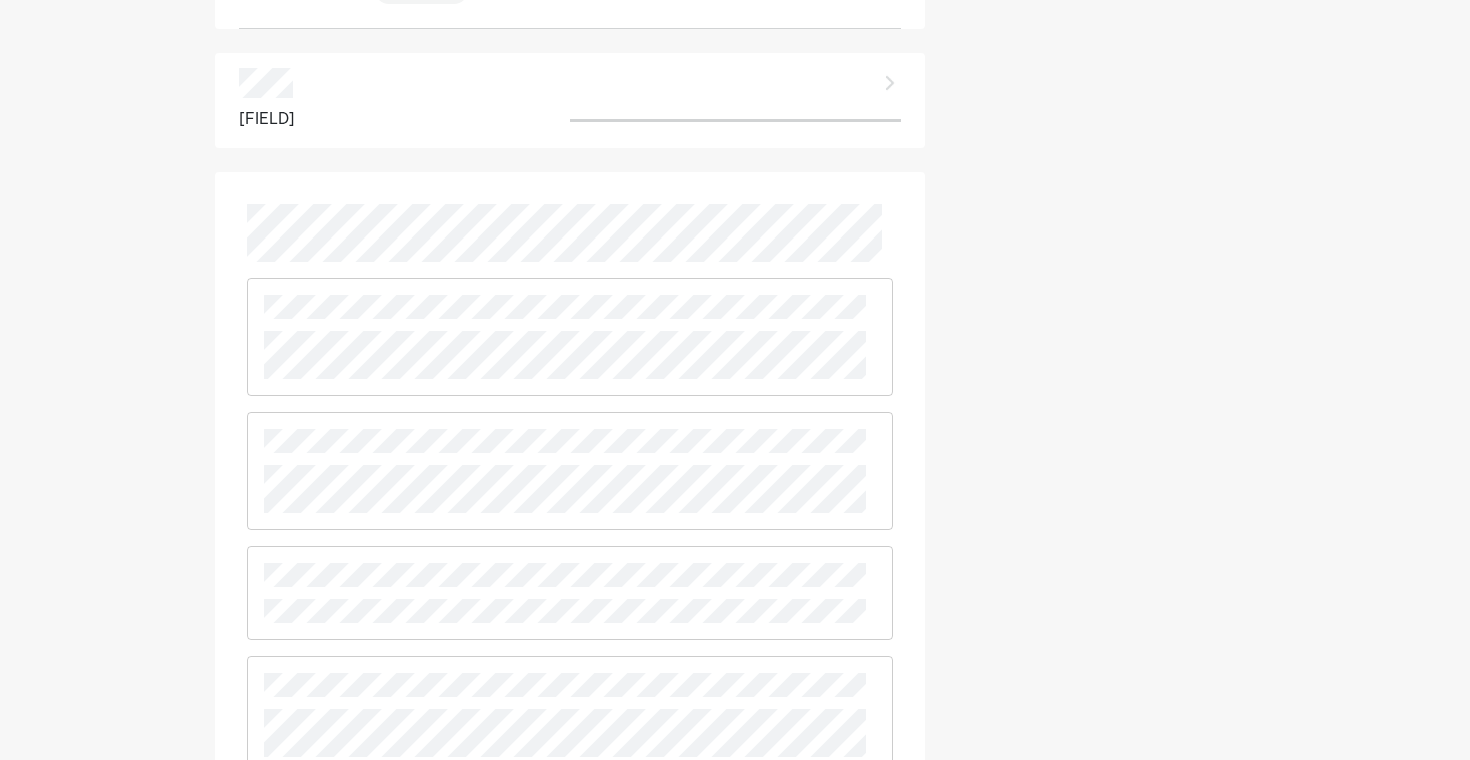 click at bounding box center [570, 83] 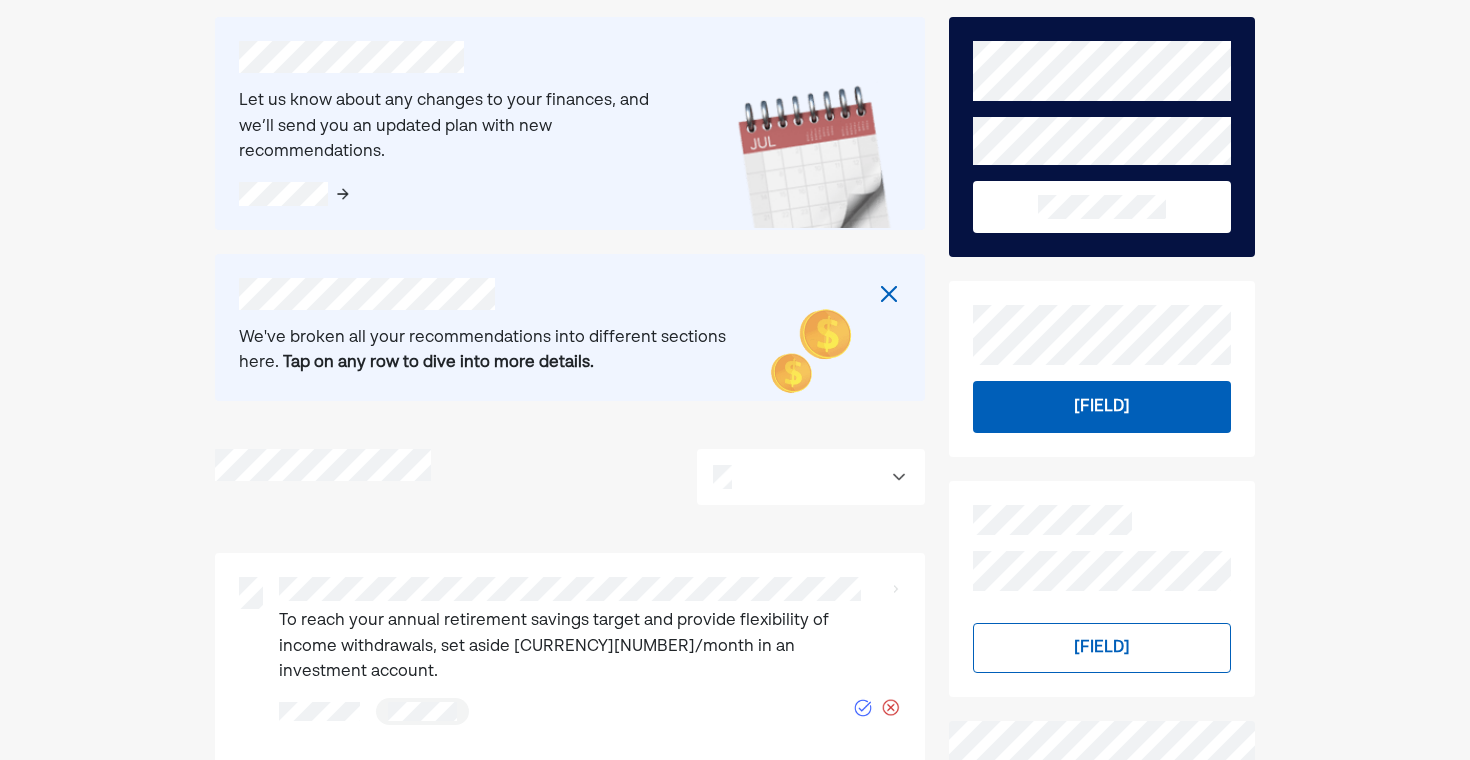 scroll, scrollTop: 0, scrollLeft: 0, axis: both 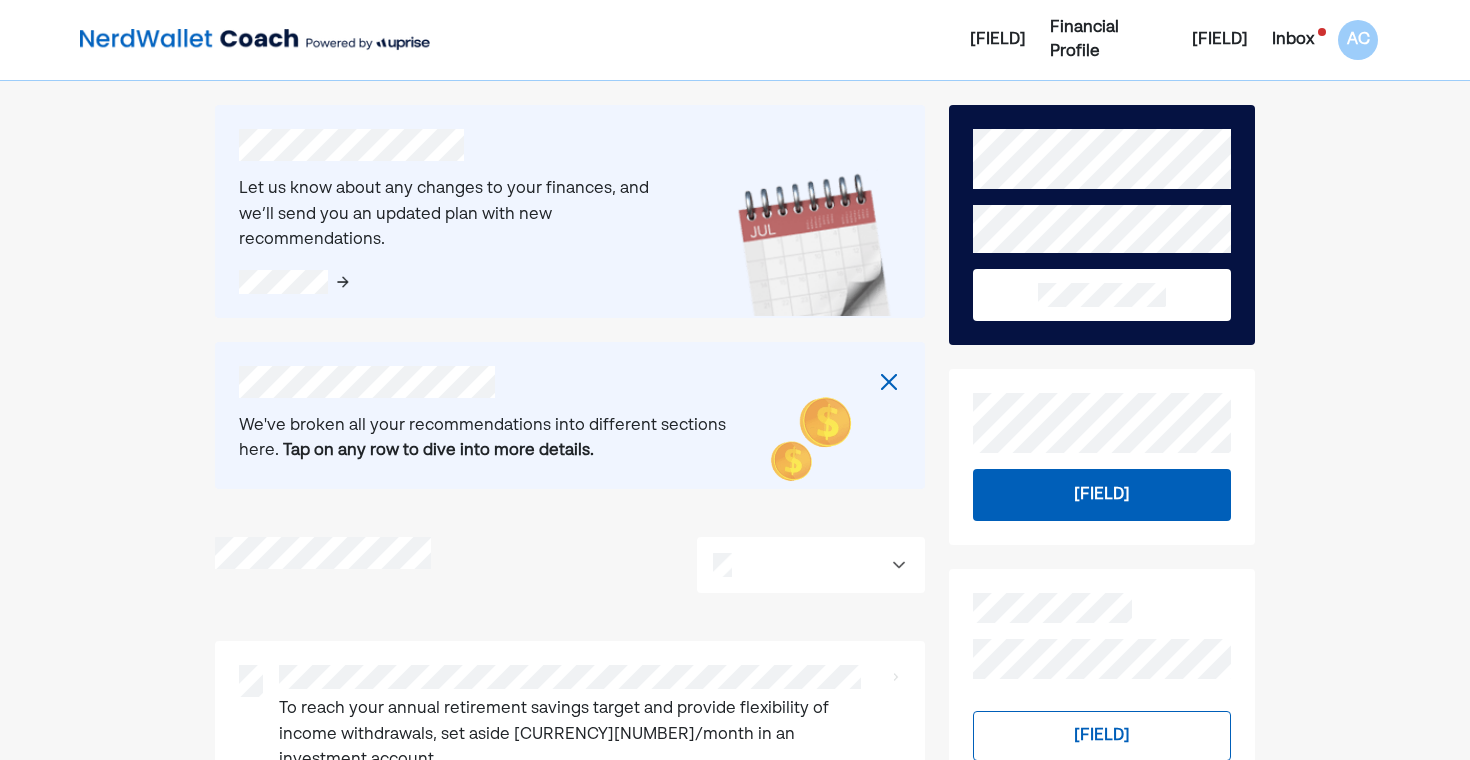 click on "Financial Profile" at bounding box center [1109, 40] 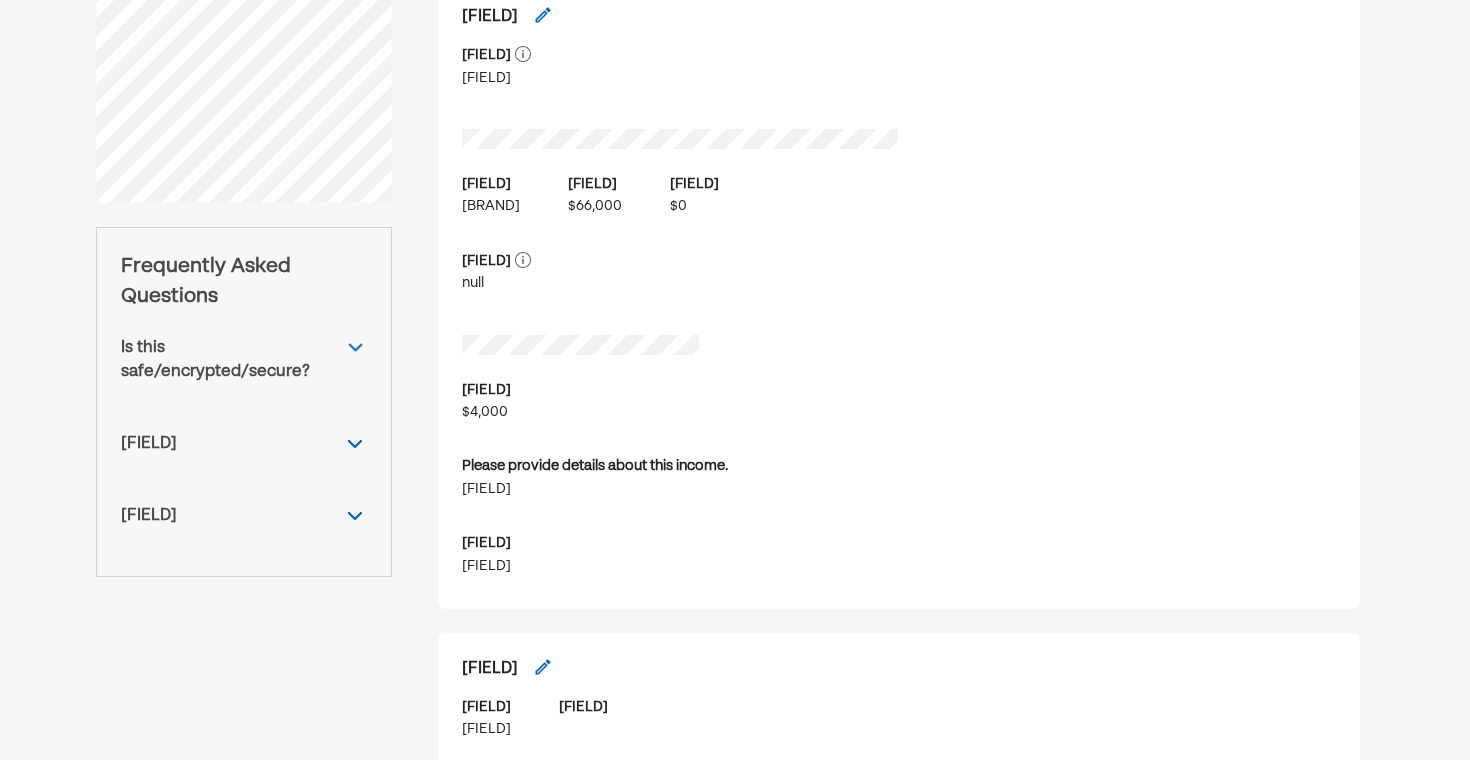 scroll, scrollTop: 0, scrollLeft: 0, axis: both 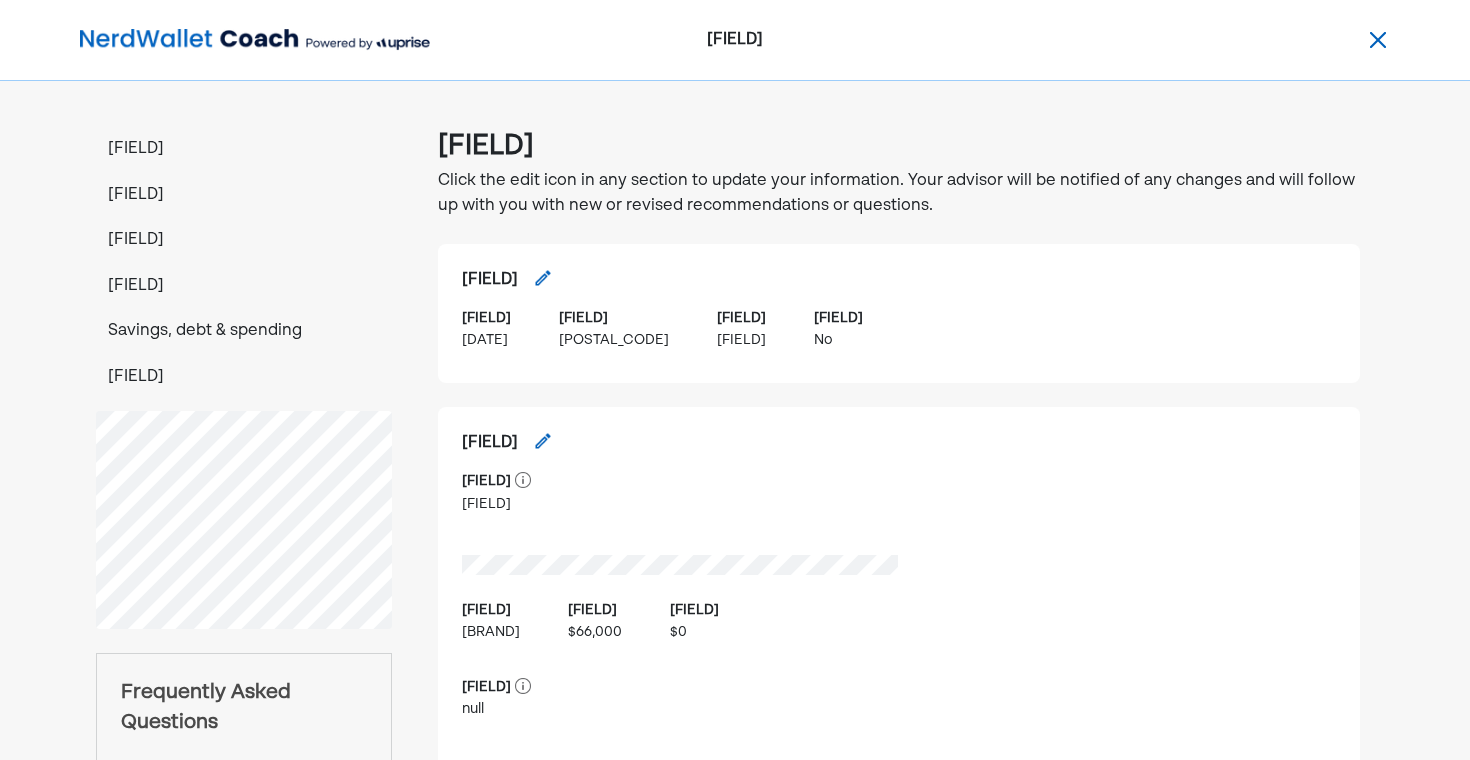 click at bounding box center (1378, 40) 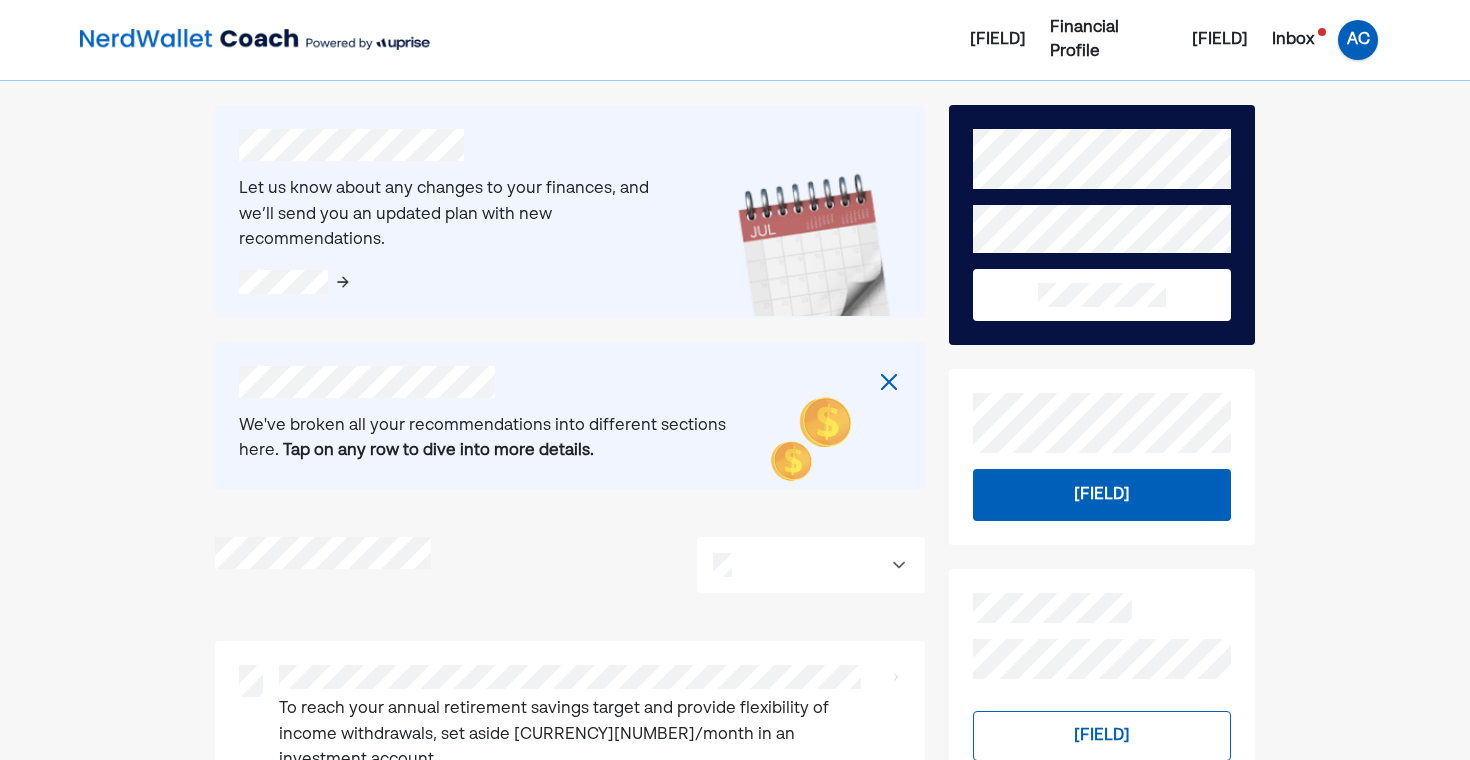 click on "AC" at bounding box center [1358, 40] 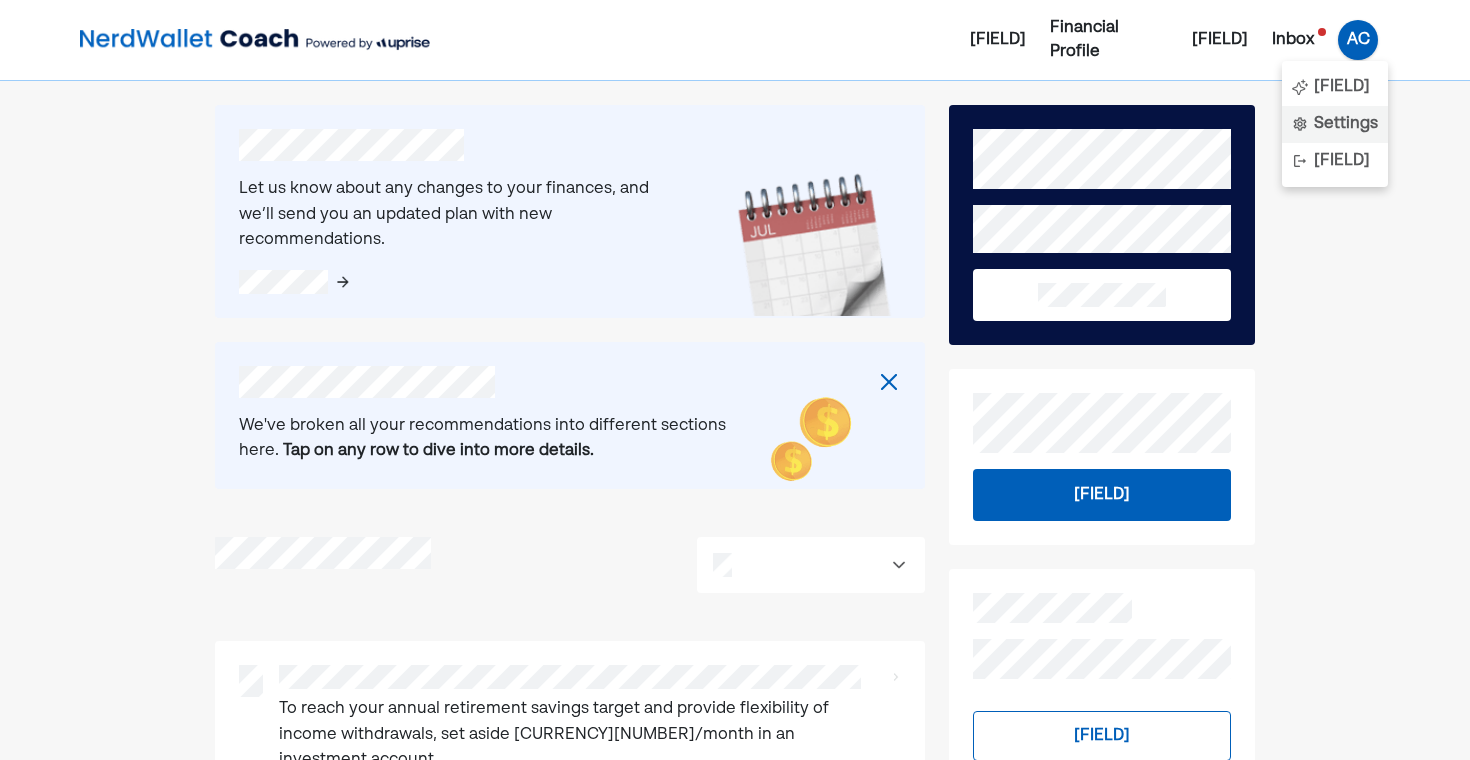 click on "Settings" at bounding box center [1342, 87] 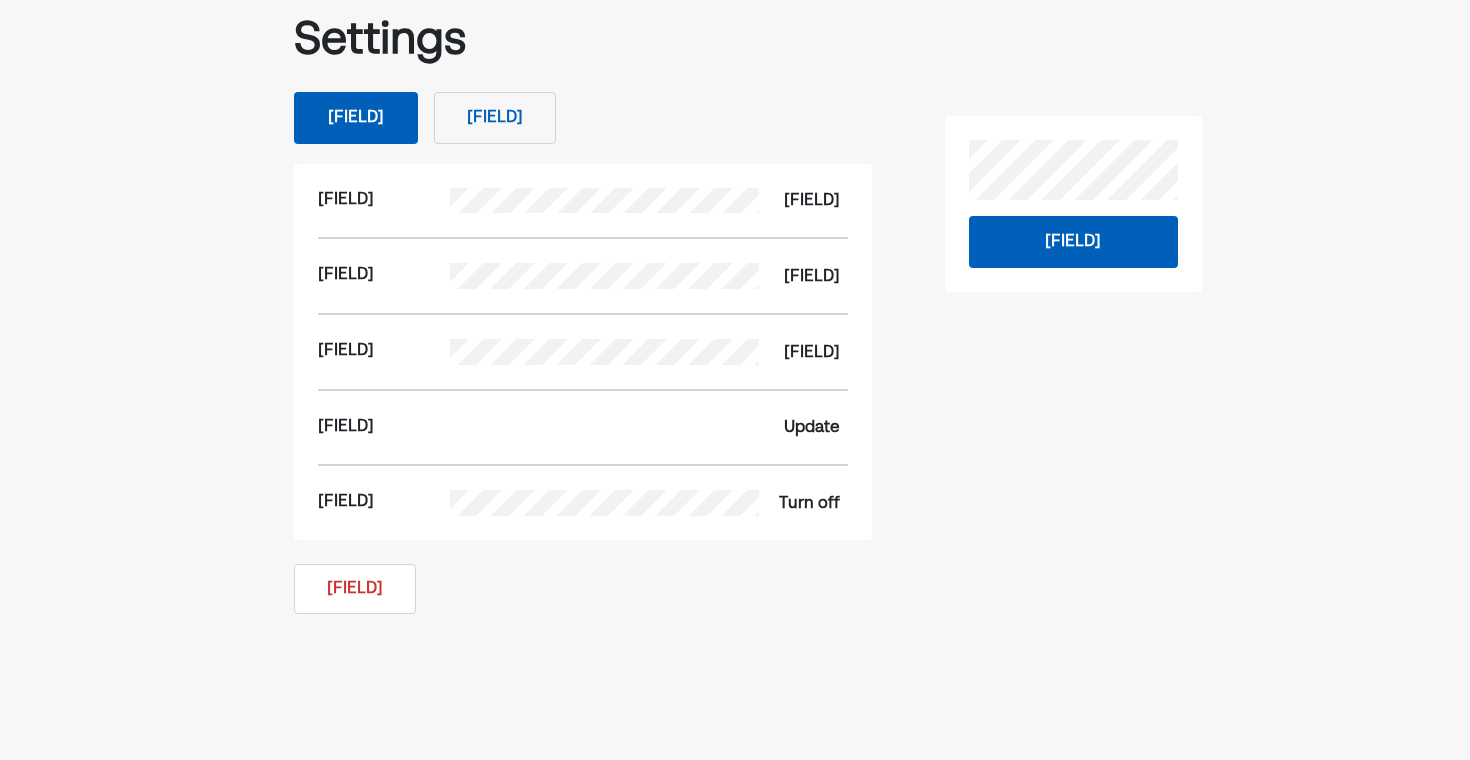 scroll, scrollTop: 139, scrollLeft: 0, axis: vertical 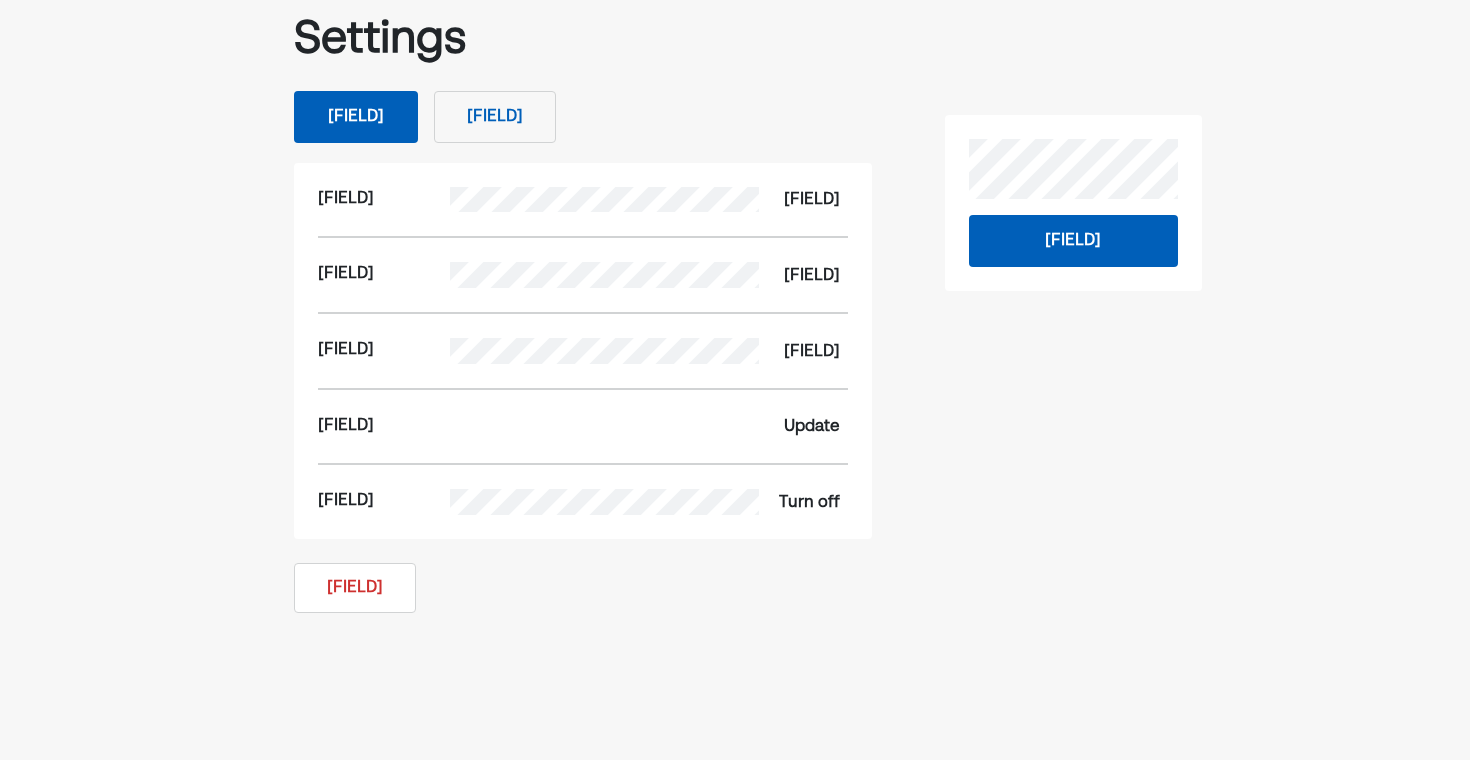 click on "[FIELD]" at bounding box center (355, 588) 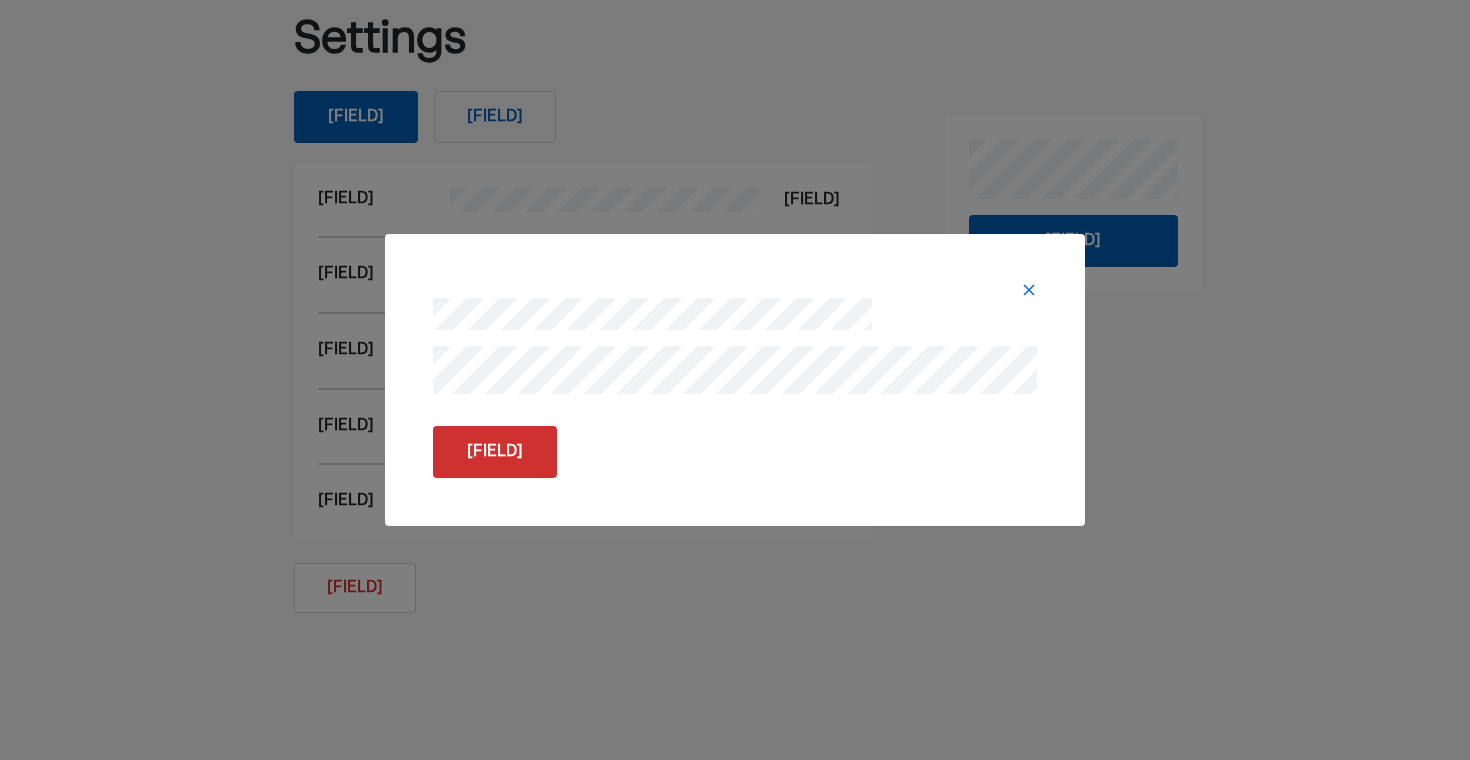click on "[FIELD]" at bounding box center (495, 452) 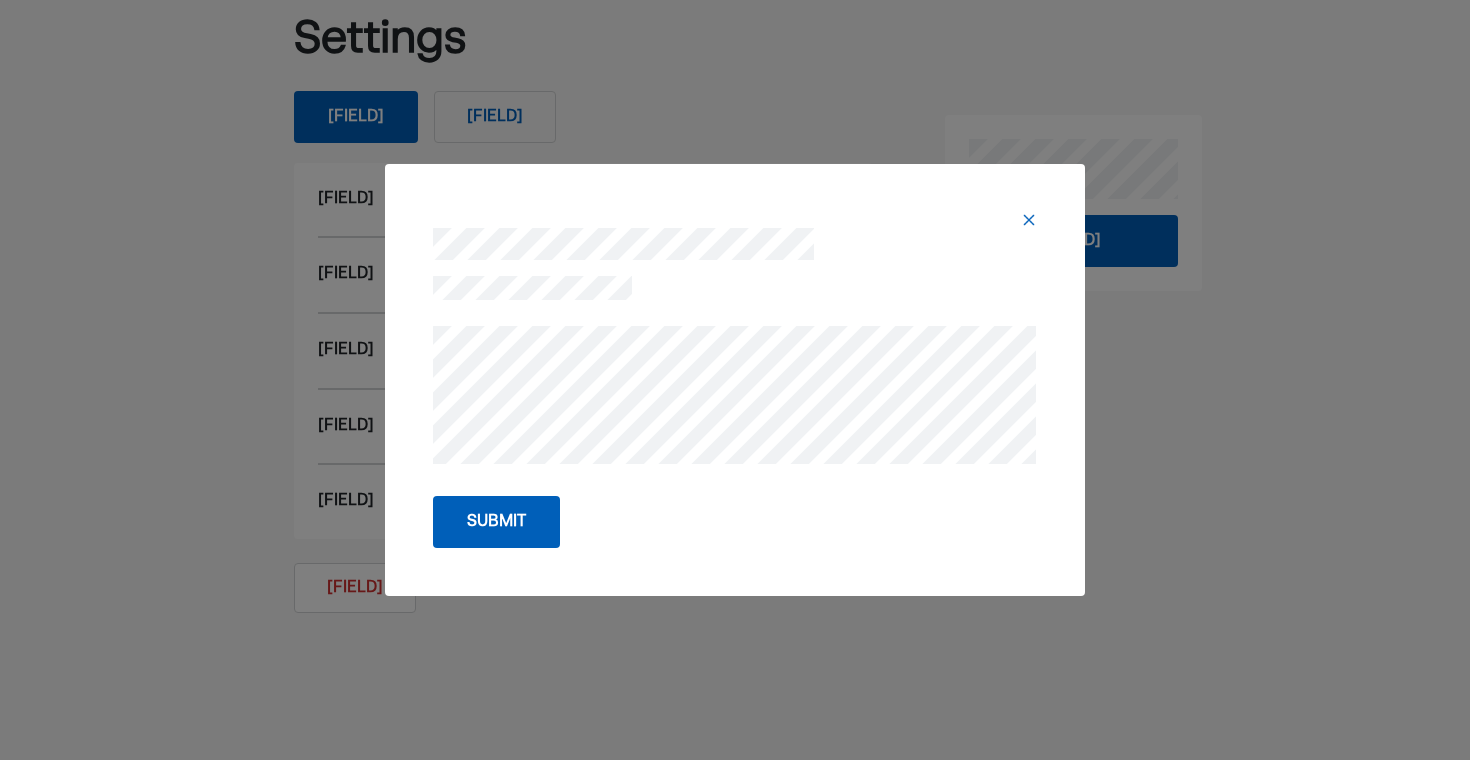 click on "Submit" at bounding box center [496, 522] 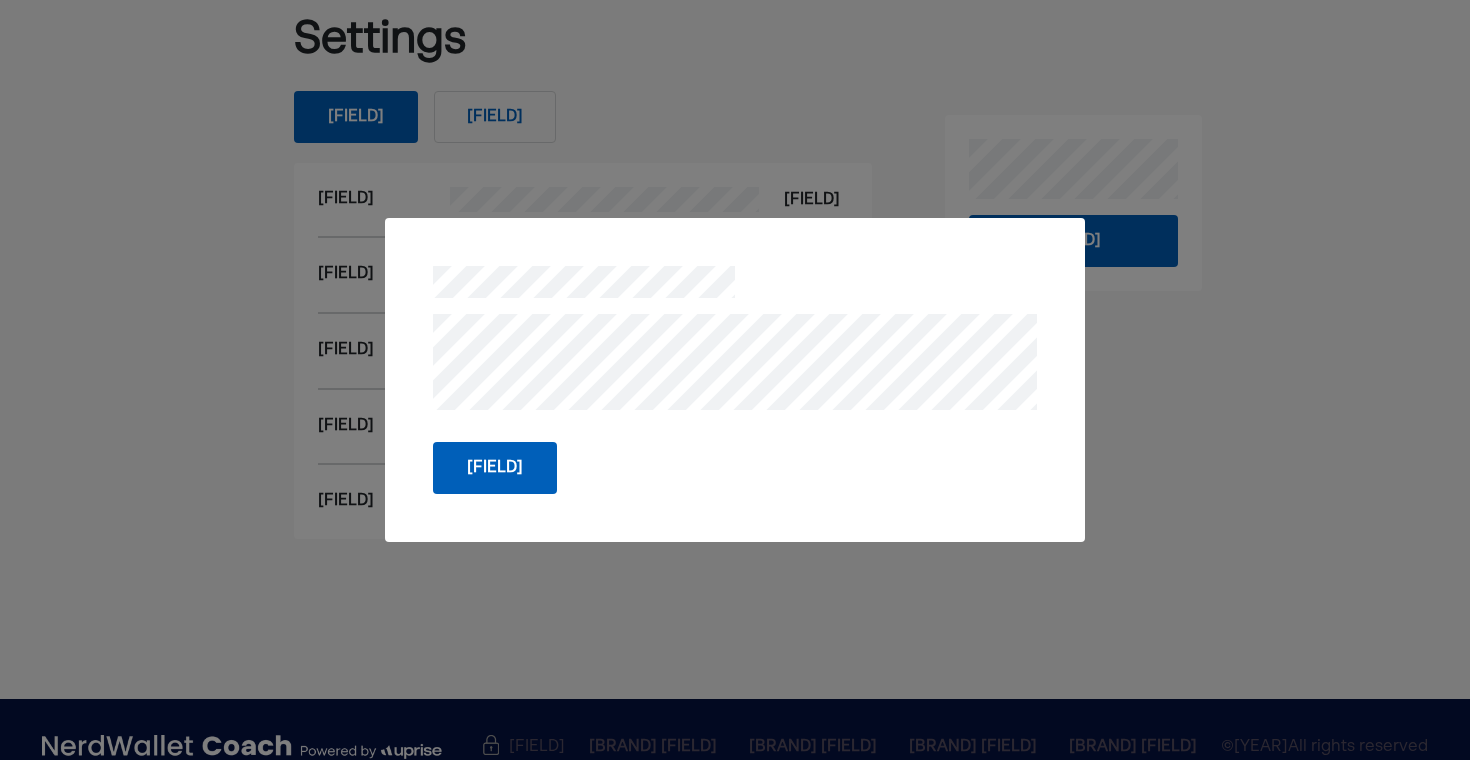 click on "[FIELD]" at bounding box center (495, 468) 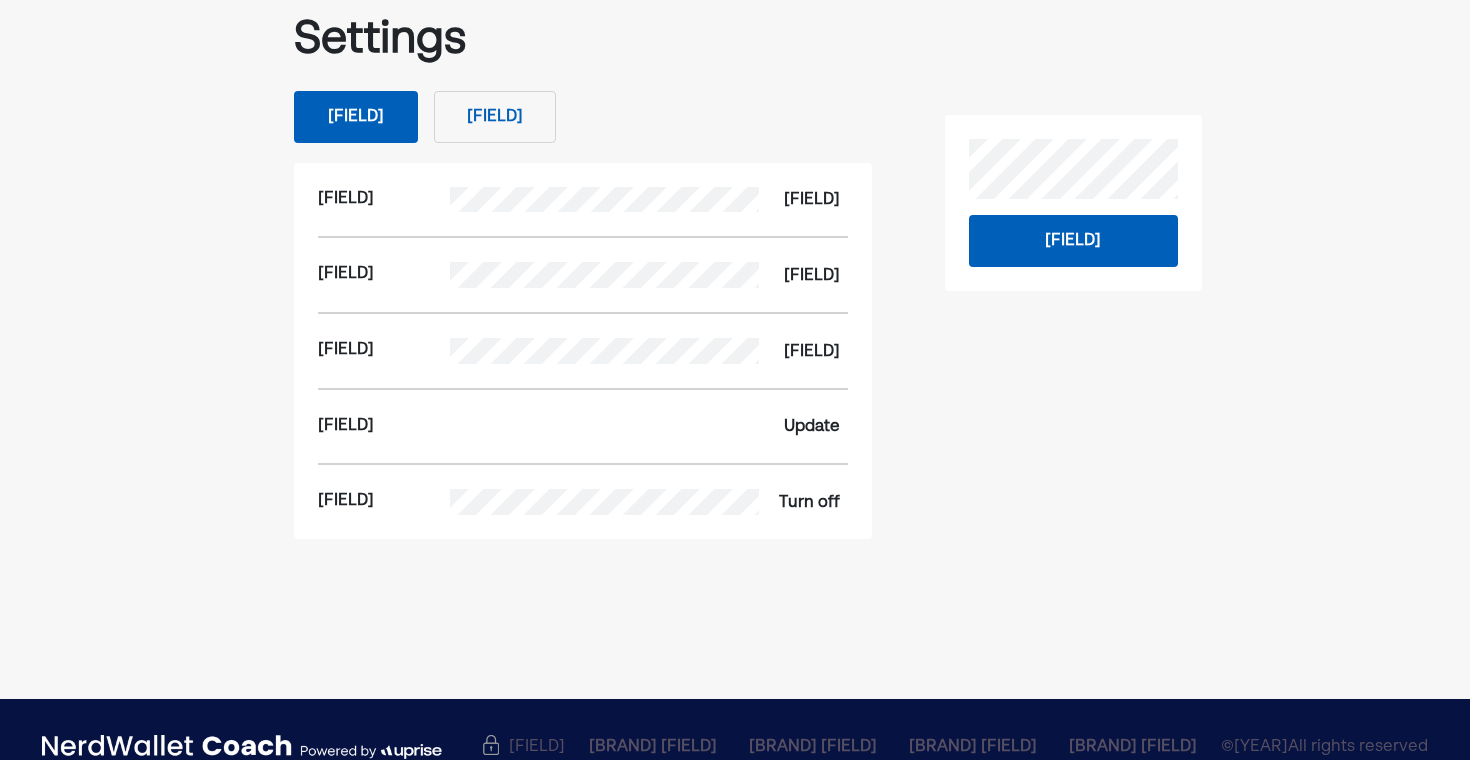 click on "Settings My details Alerts & Notifications Name Edit Email Edit Mobile number Edit Password Update Two-factor authentication Turn off Message advisor" at bounding box center (735, 332) 